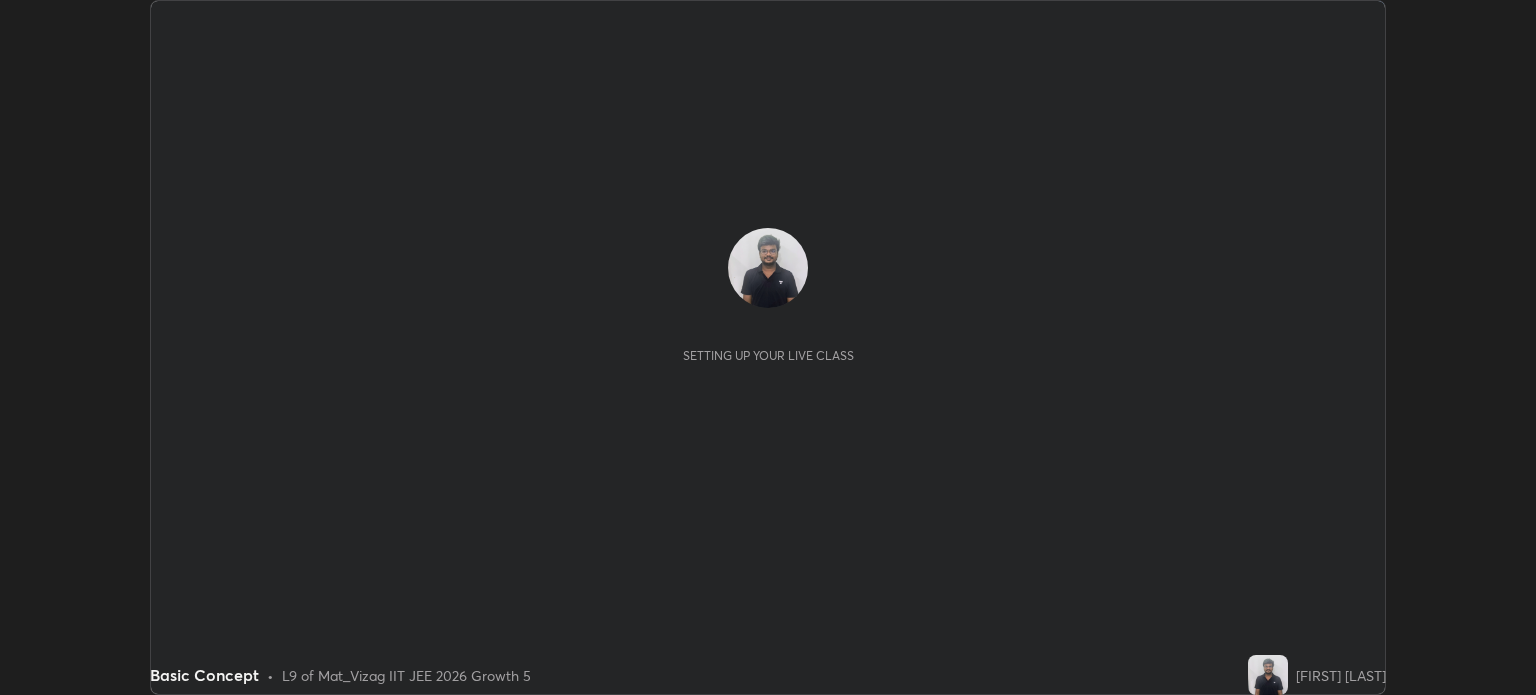 scroll, scrollTop: 0, scrollLeft: 0, axis: both 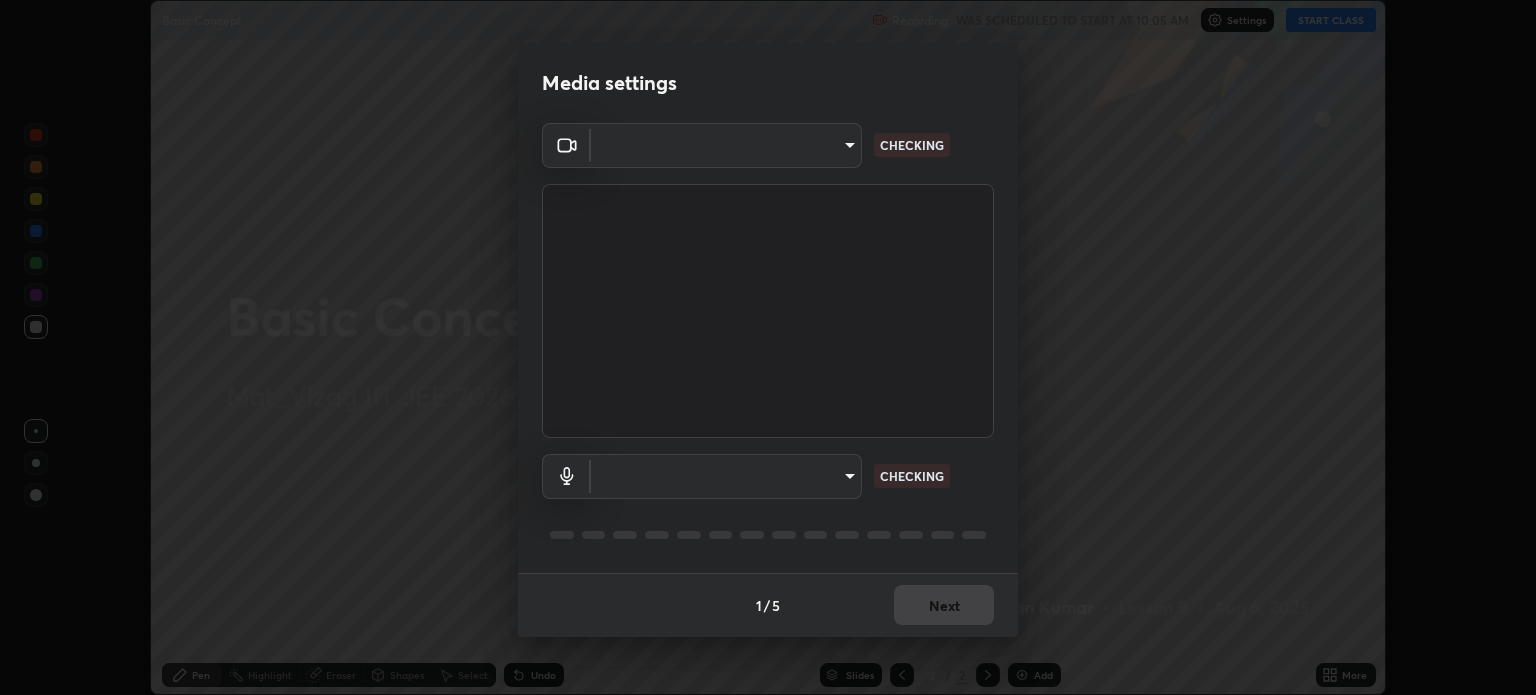 type on "96a72d9c6383d68089b7d443f8f47044f61cfd95309222ab1aac241246f71f91" 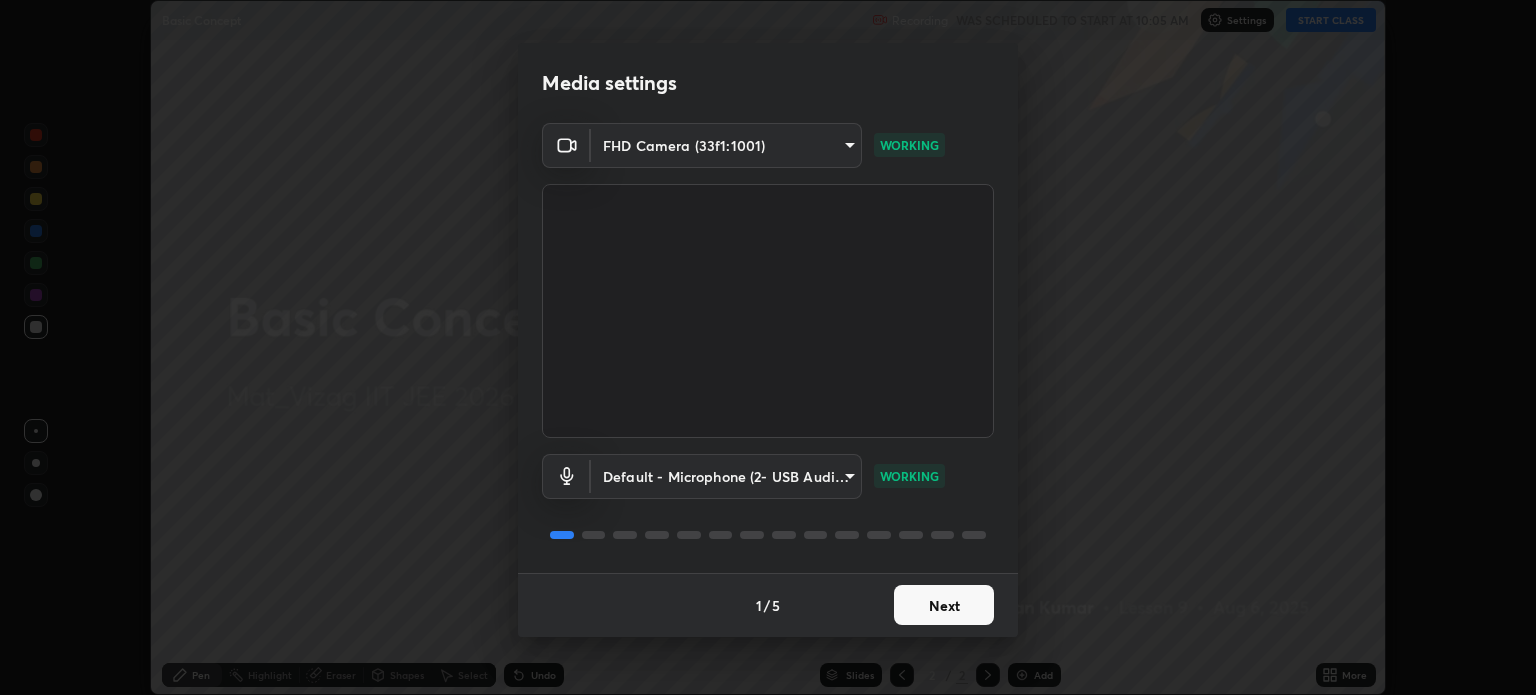 click on "Next" at bounding box center (944, 605) 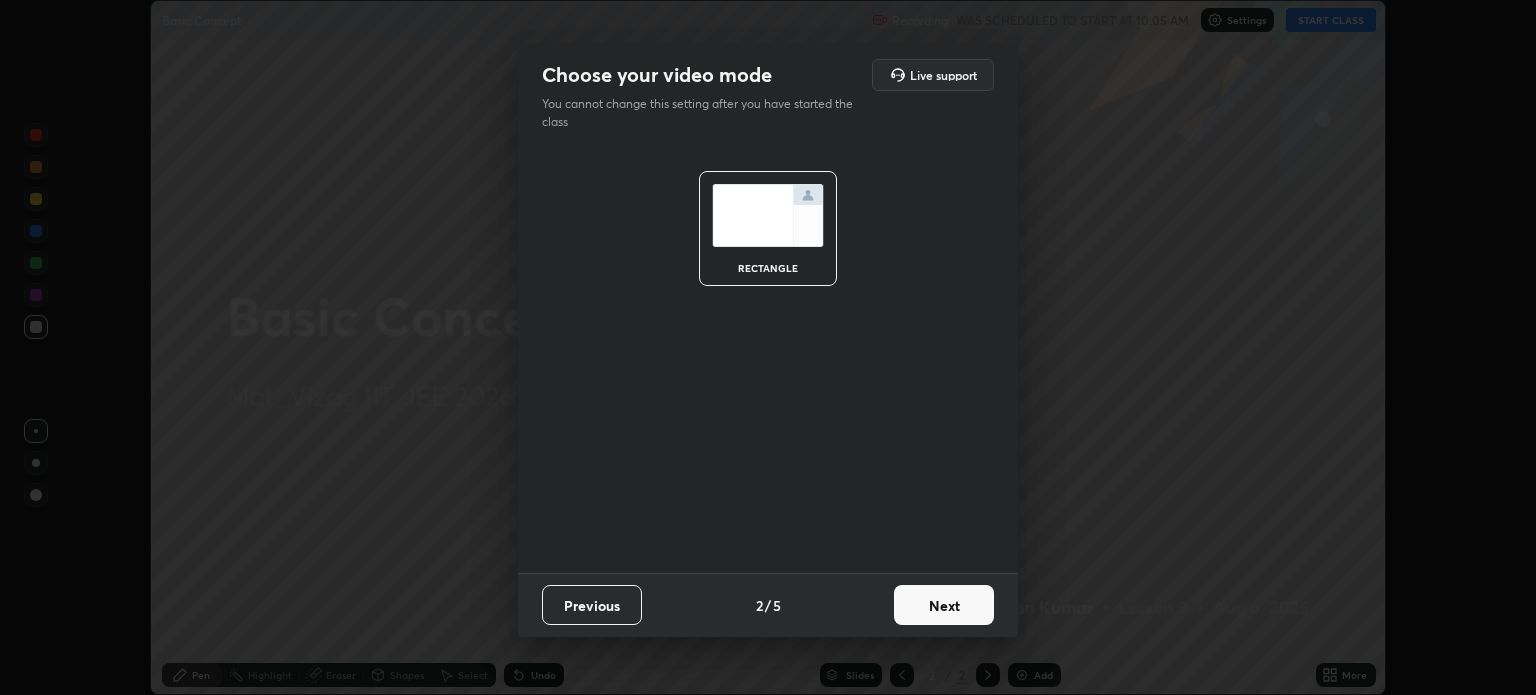 click on "Next" at bounding box center [944, 605] 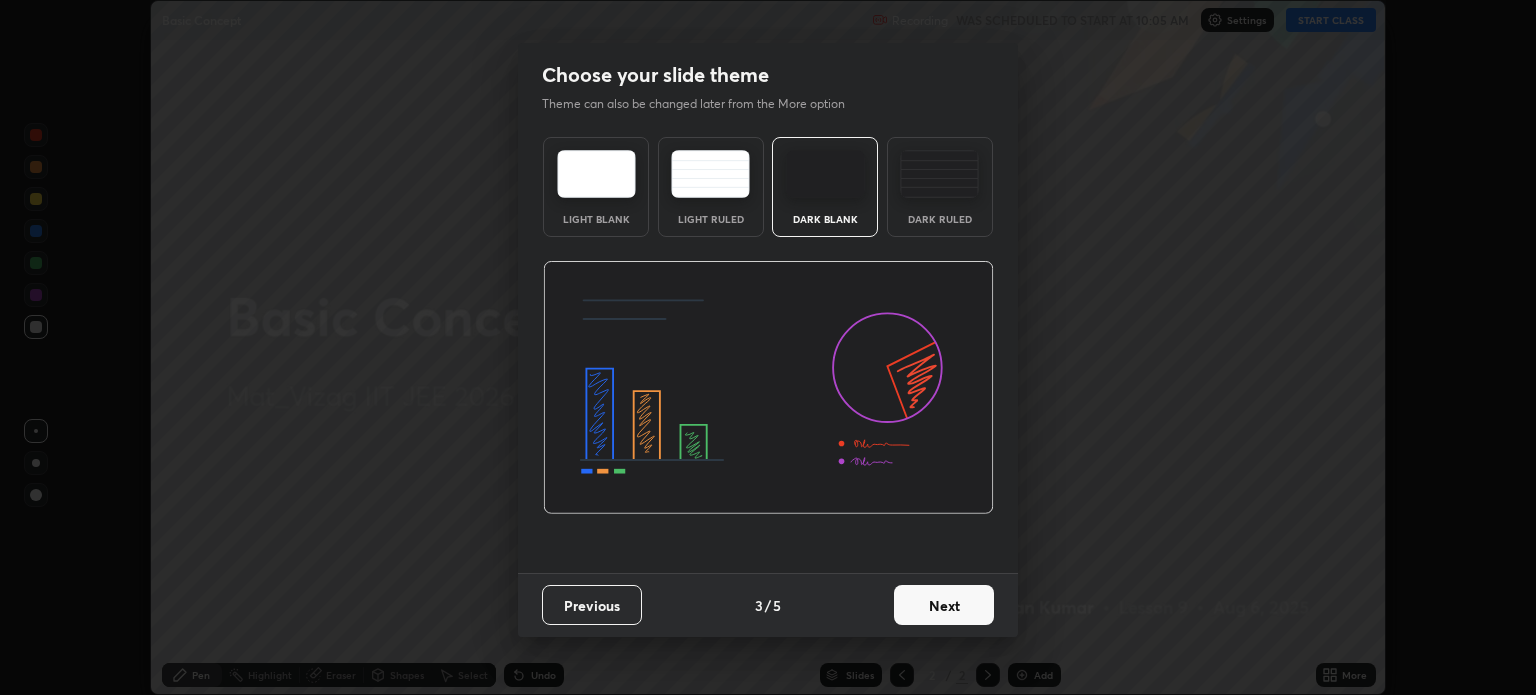 click on "Next" at bounding box center (944, 605) 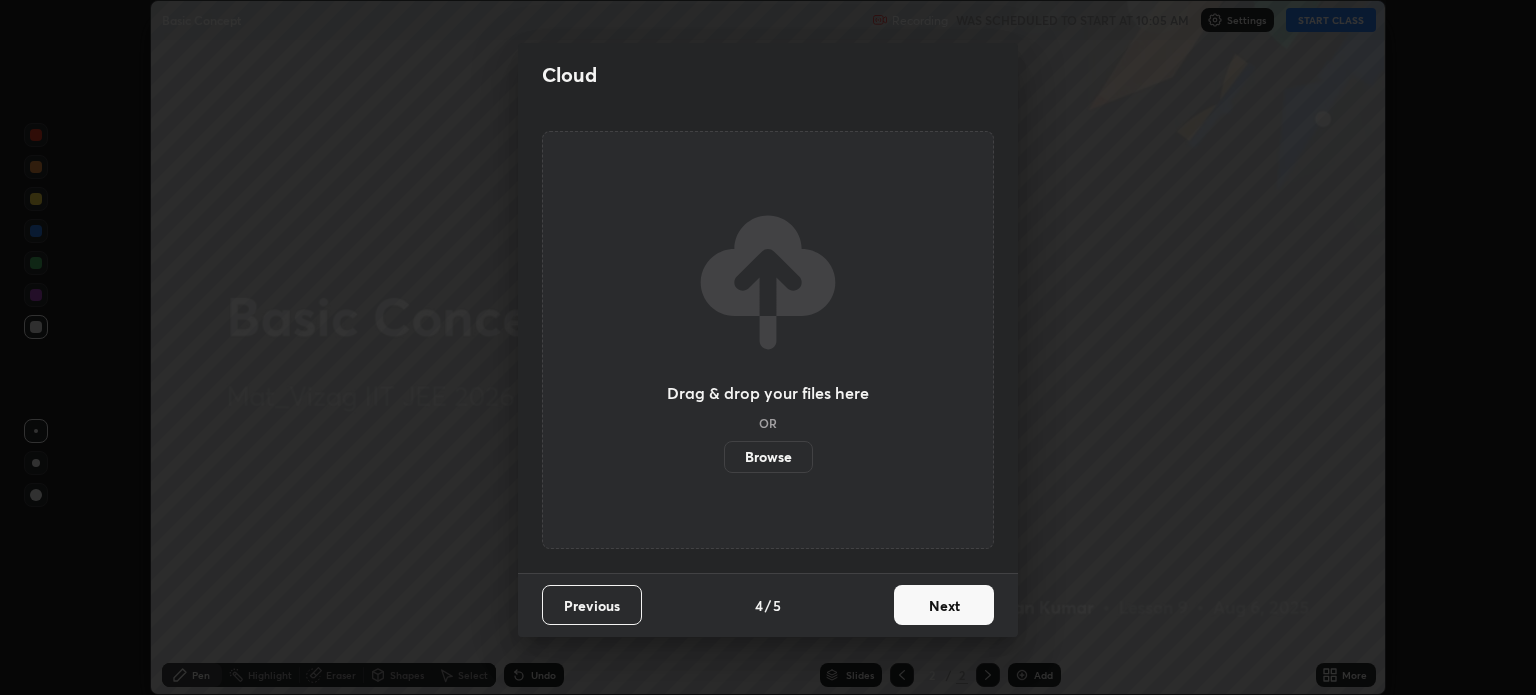 click on "Next" at bounding box center (944, 605) 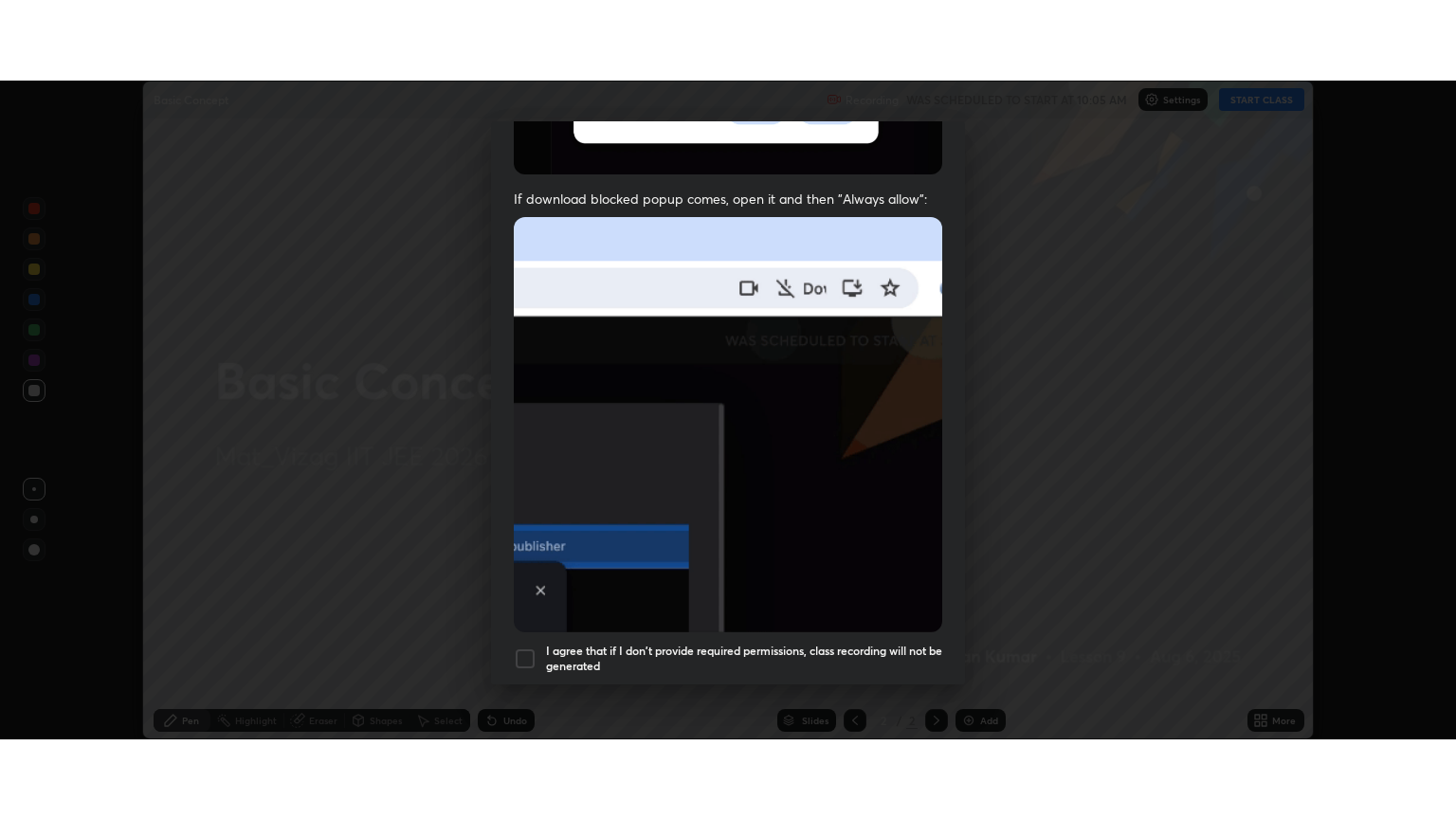 scroll, scrollTop: 384, scrollLeft: 0, axis: vertical 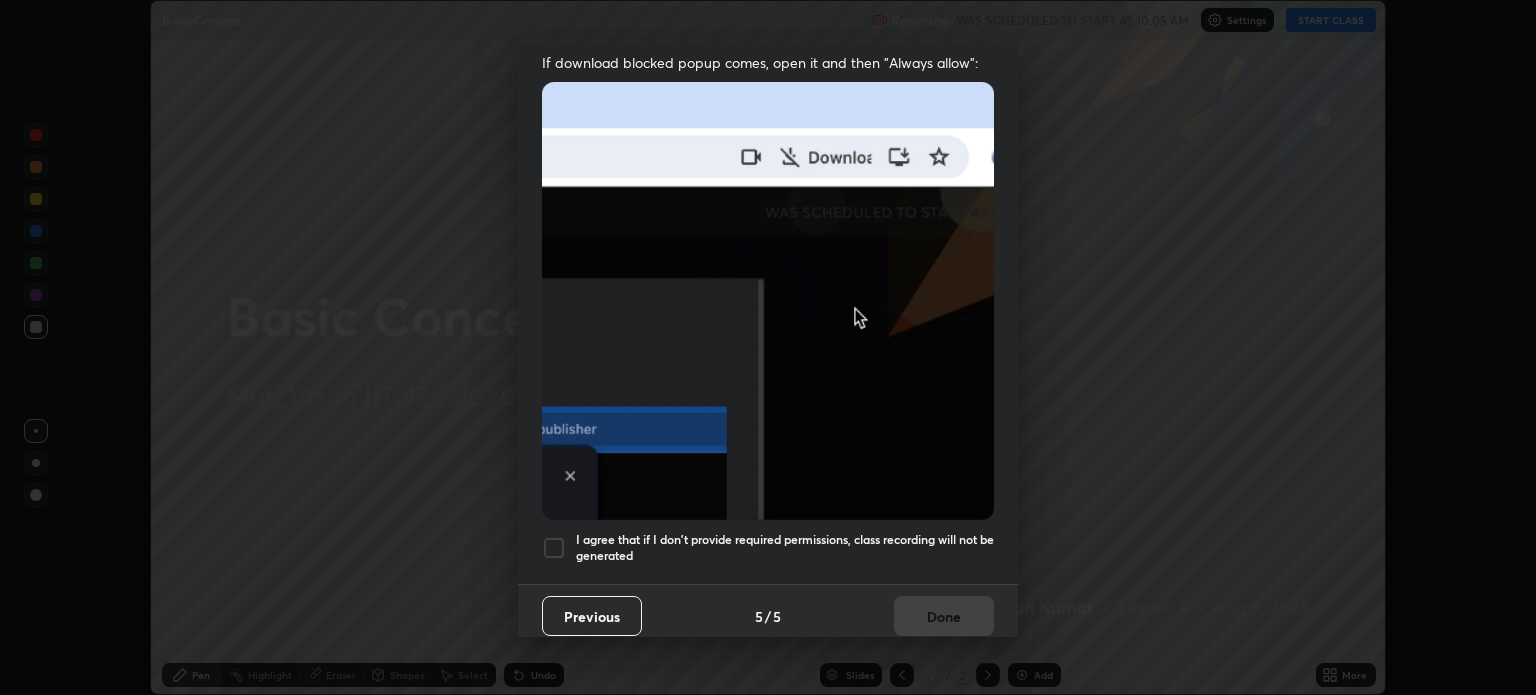 click on "I agree that if I don't provide required permissions, class recording will not be generated" at bounding box center (768, 548) 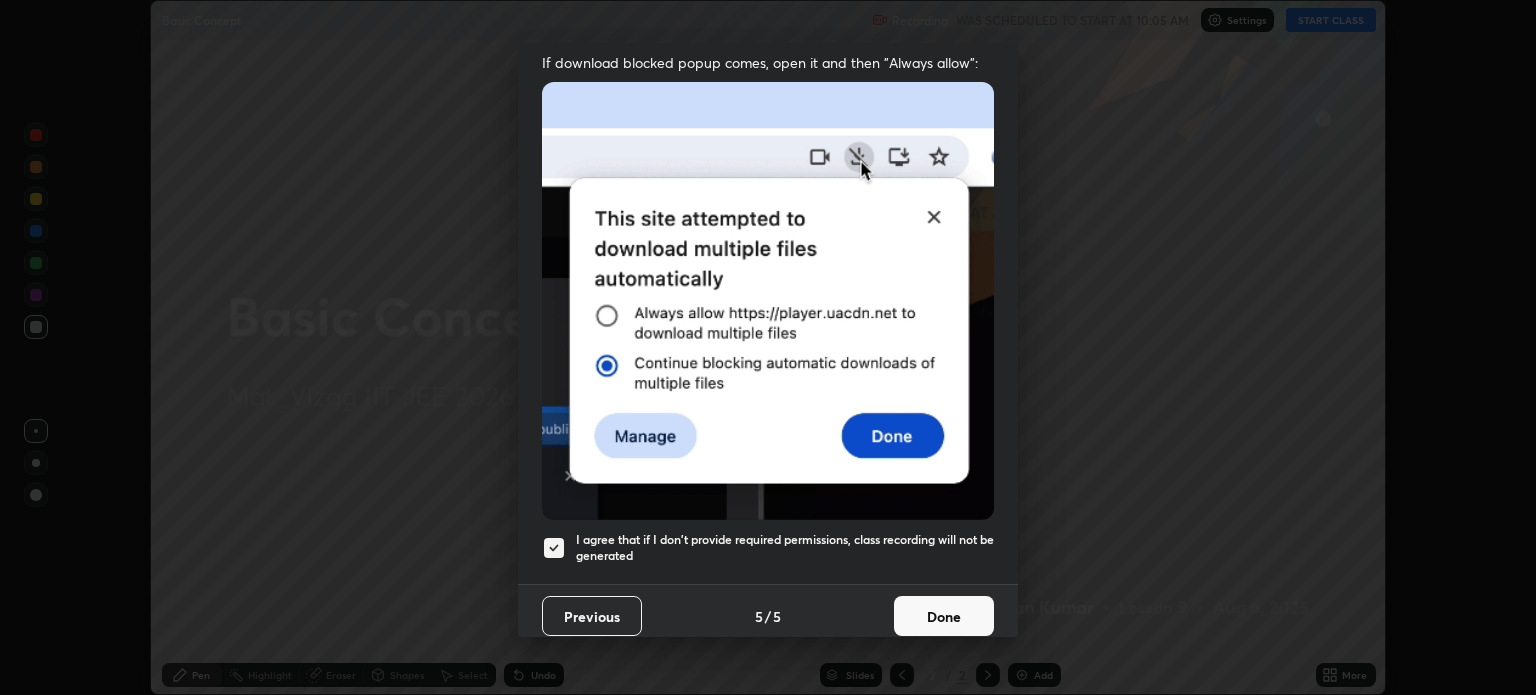 click on "Done" at bounding box center [944, 616] 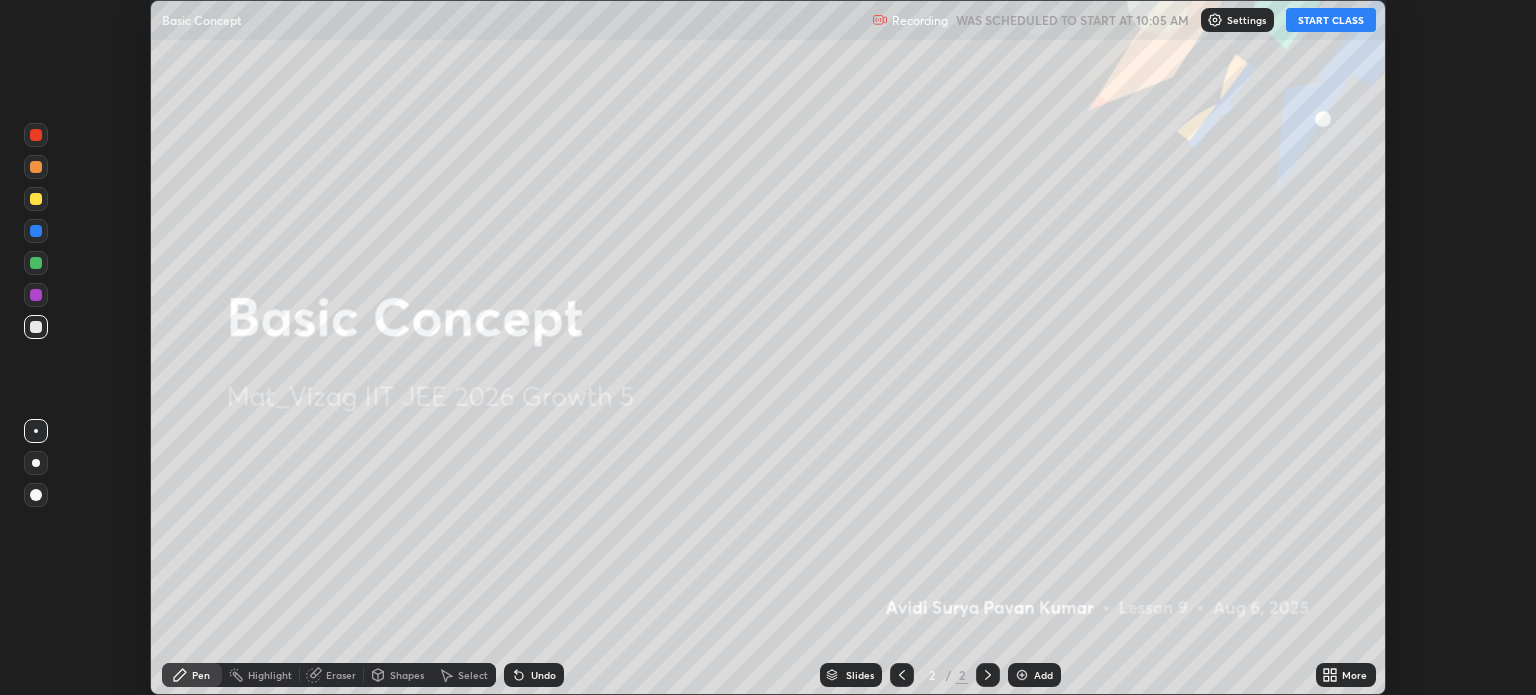 click on "Add" at bounding box center (1034, 675) 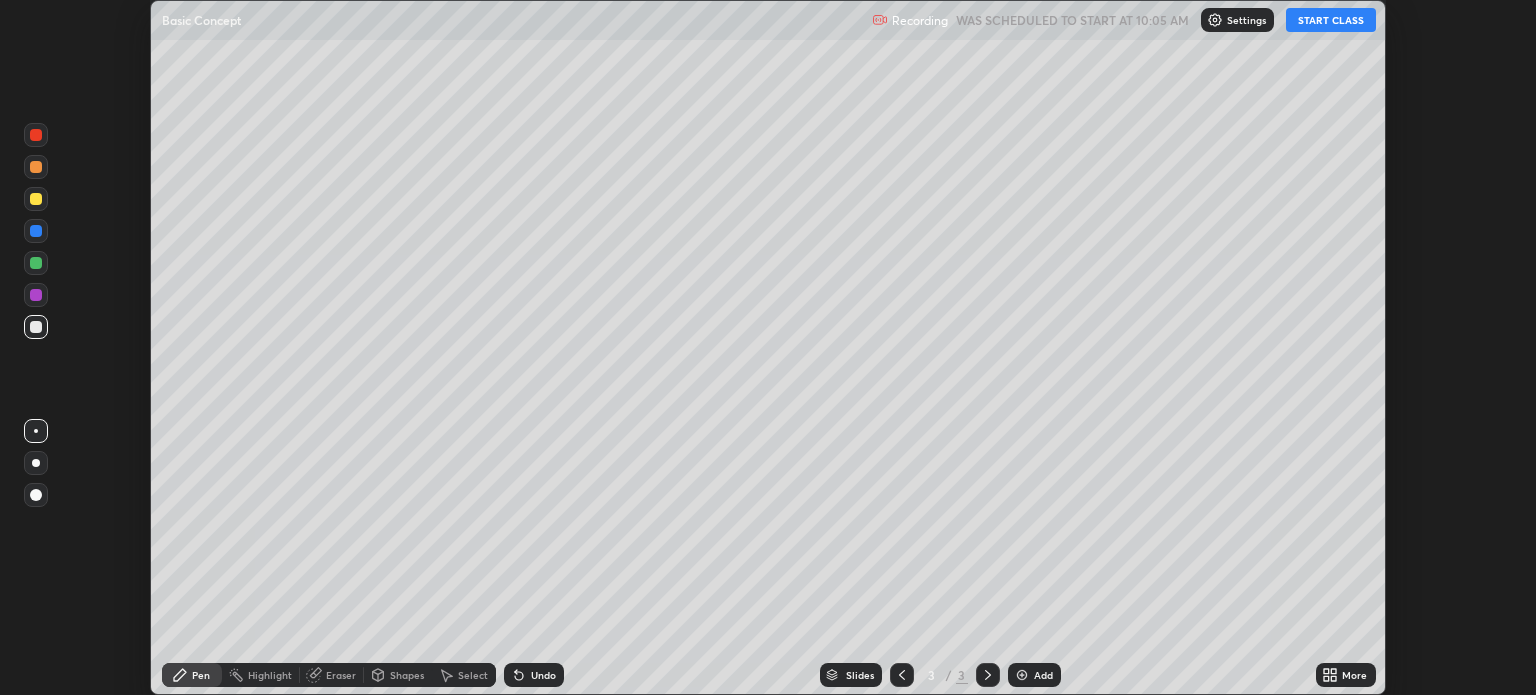 click on "START CLASS" at bounding box center (1331, 20) 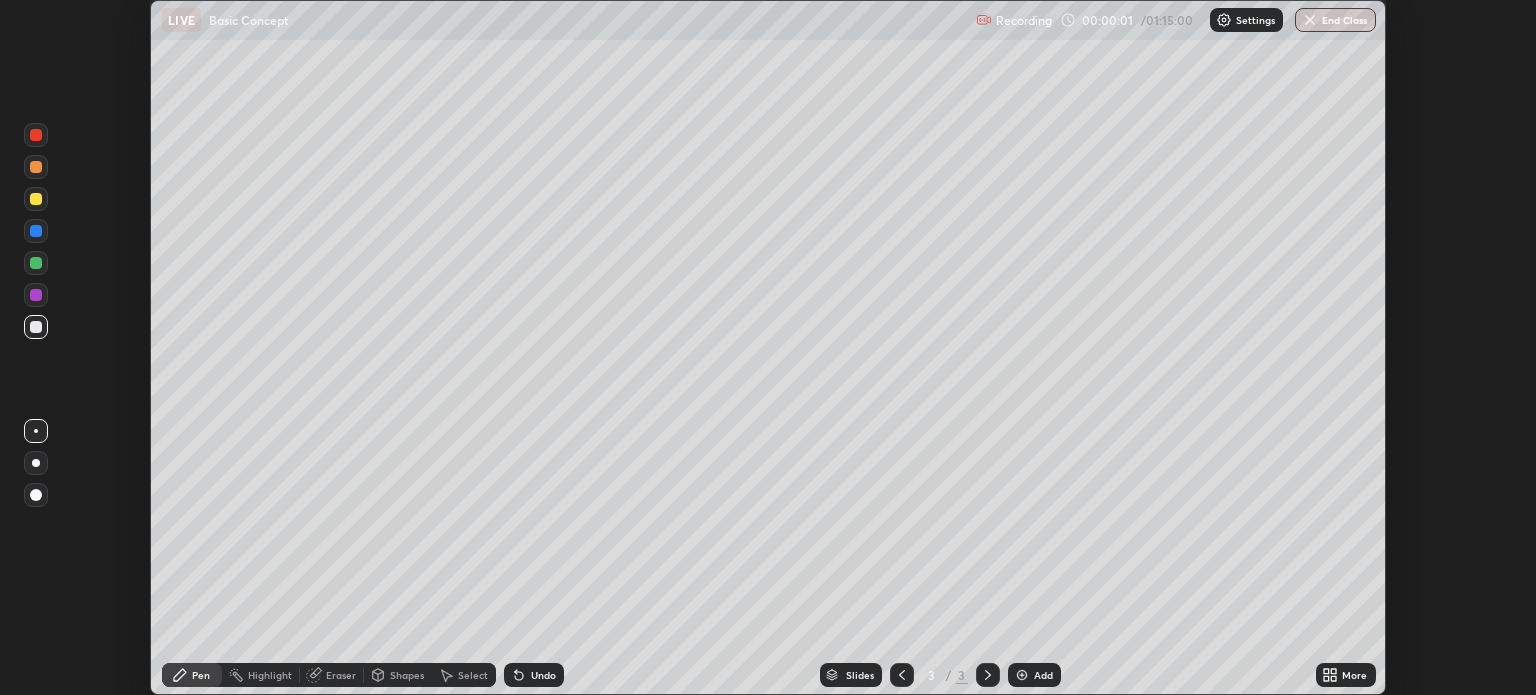 click on "More" at bounding box center (1354, 675) 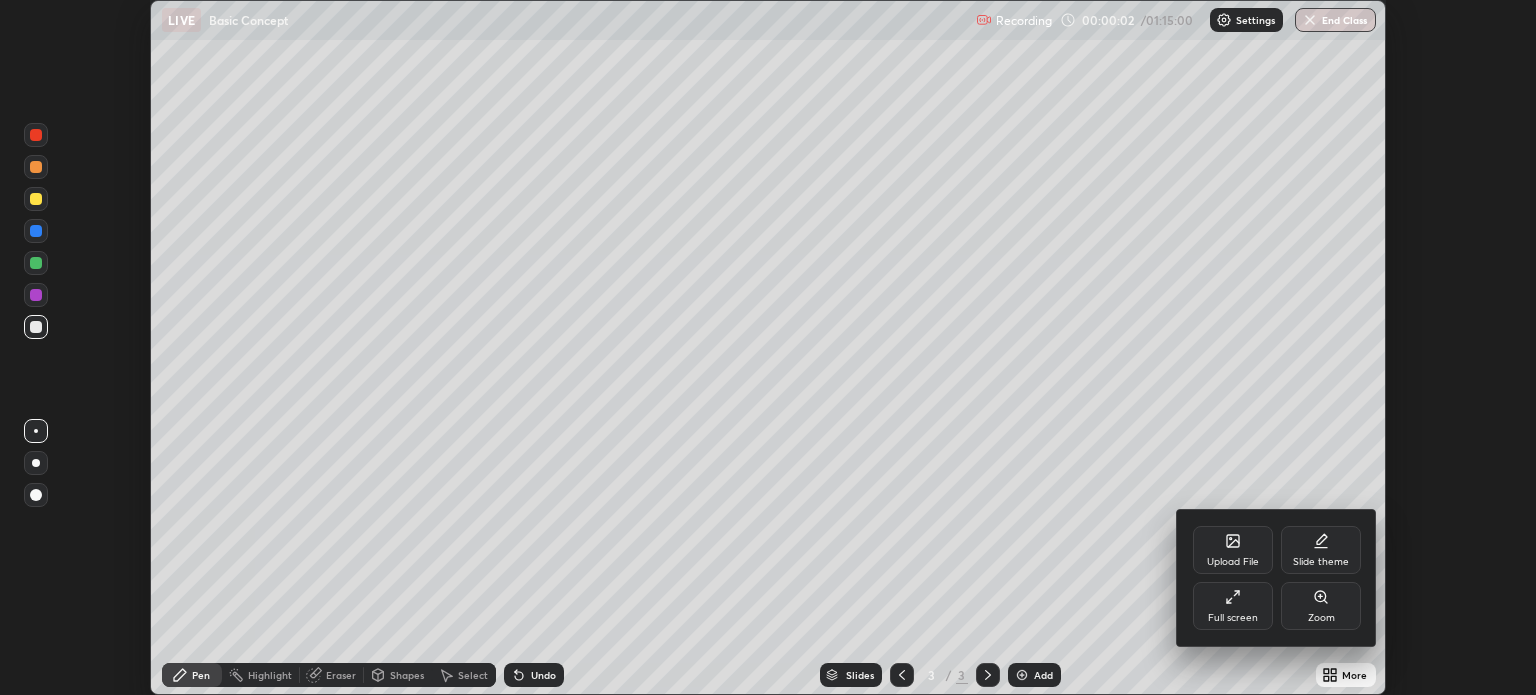 click on "Full screen" at bounding box center [1233, 606] 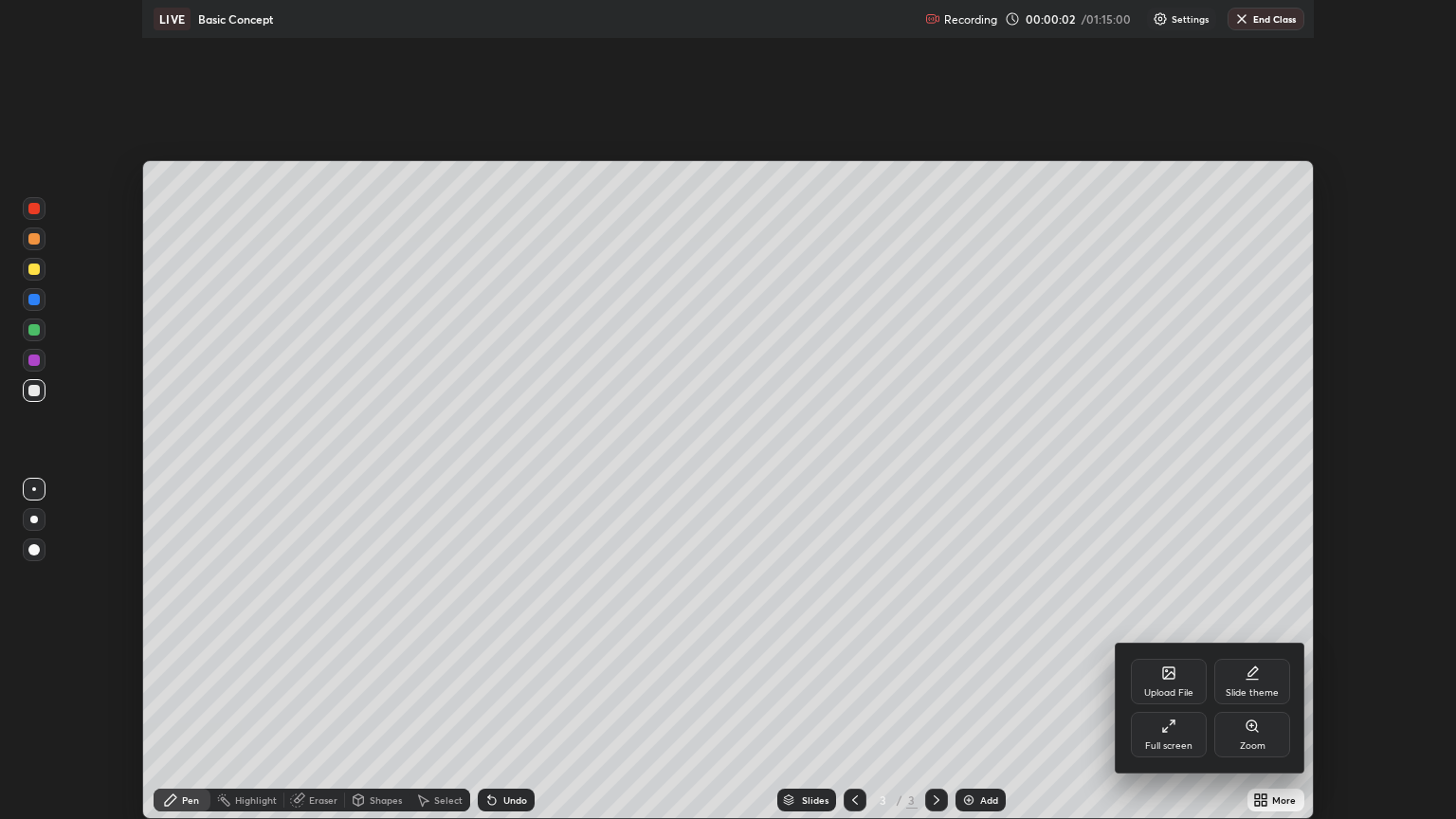 scroll, scrollTop: 93973, scrollLeft: 93336, axis: both 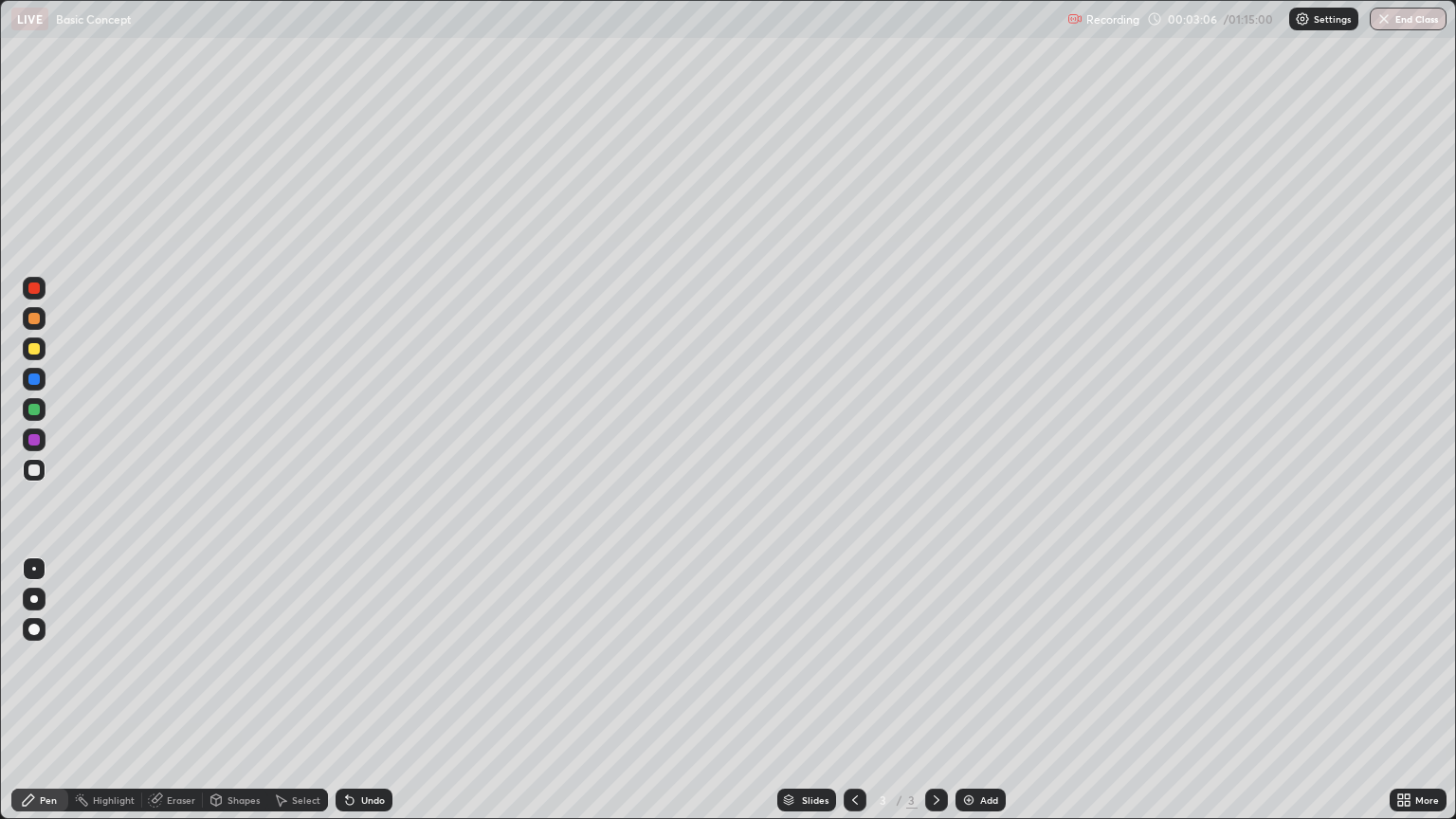 click on "Slides 3 / 3 Add" at bounding box center (891, 800) 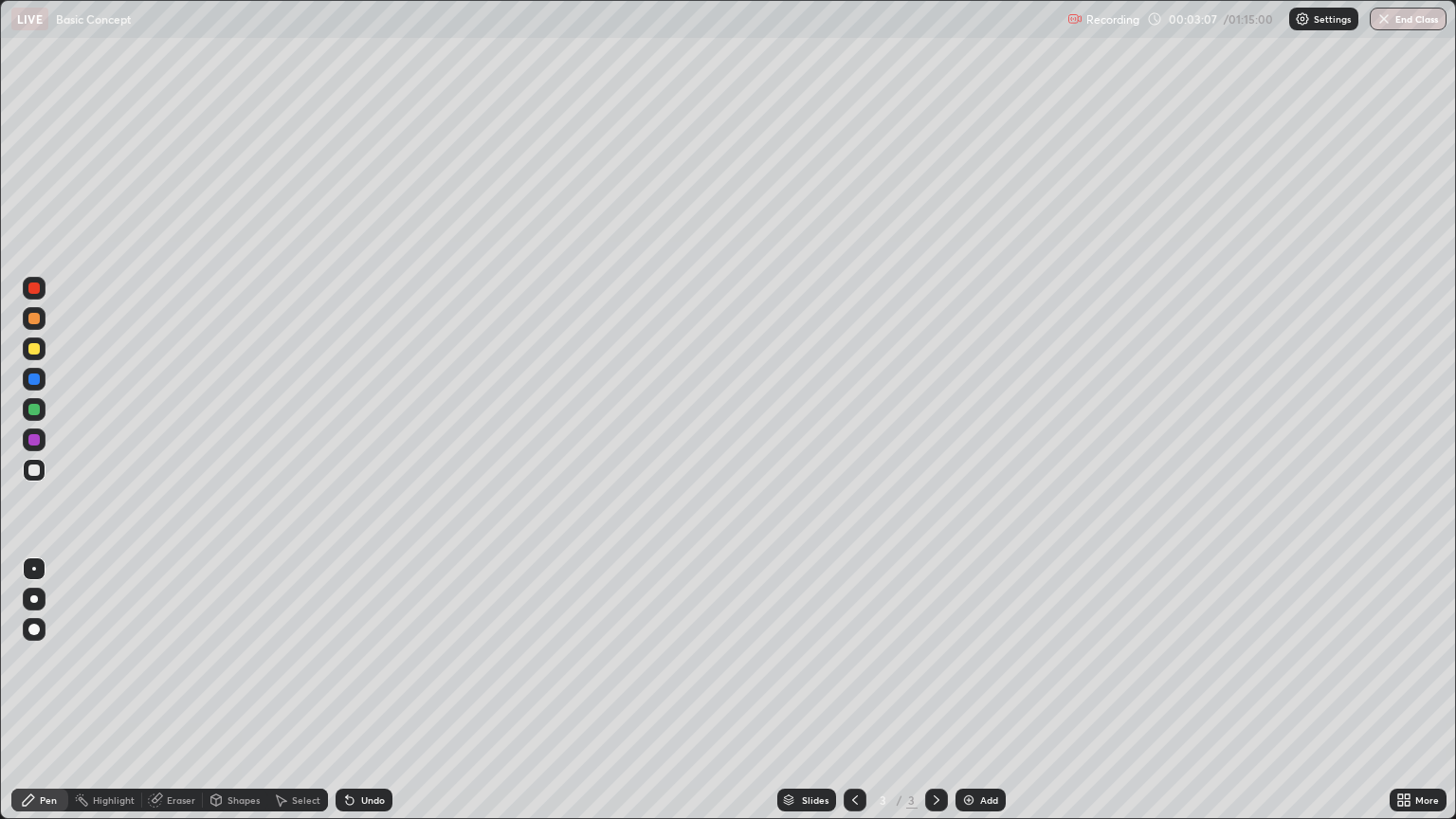 click on "Slides 3 / 3 Add" at bounding box center [891, 800] 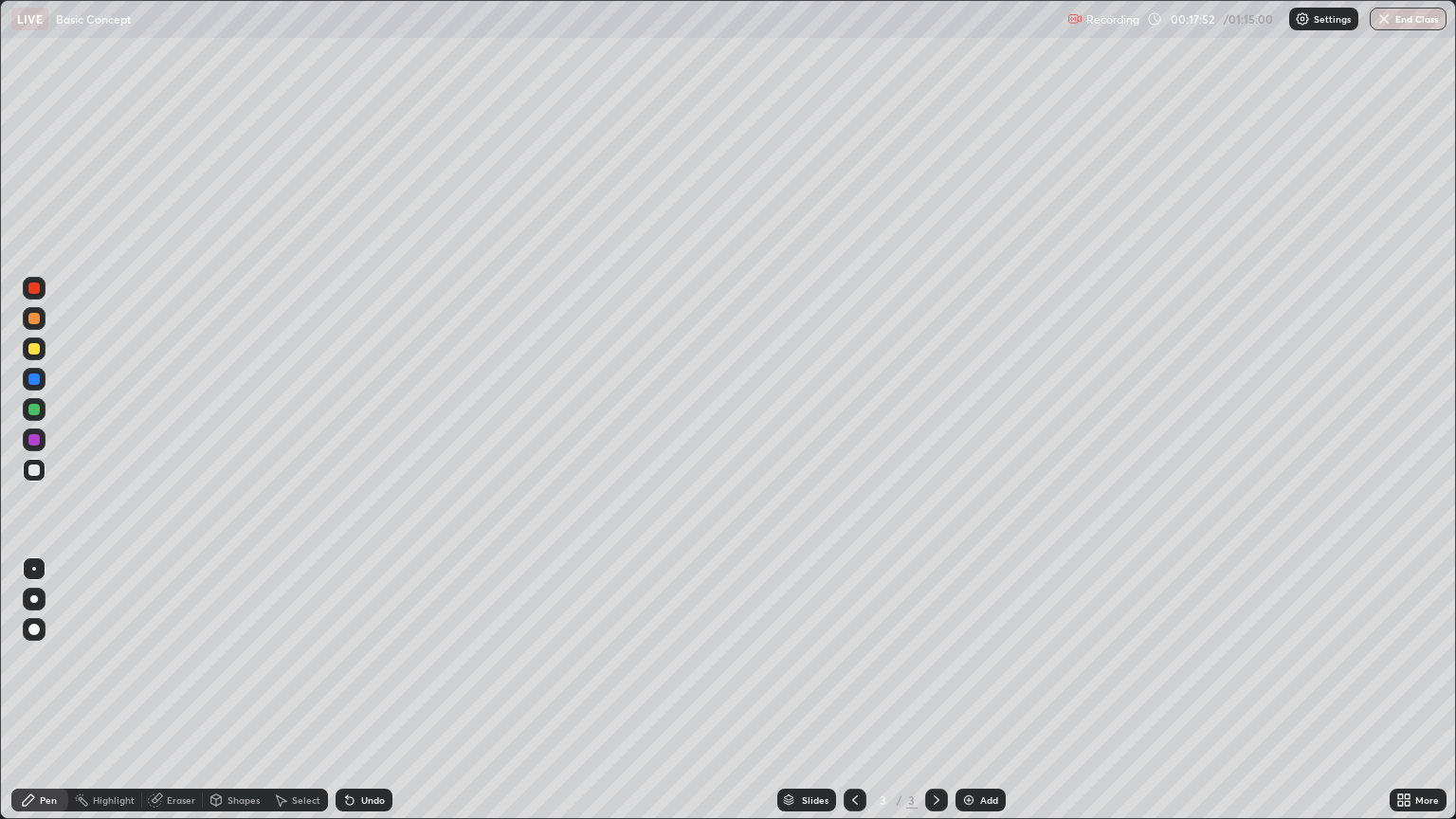 click on "Eraser" at bounding box center (173, 800) 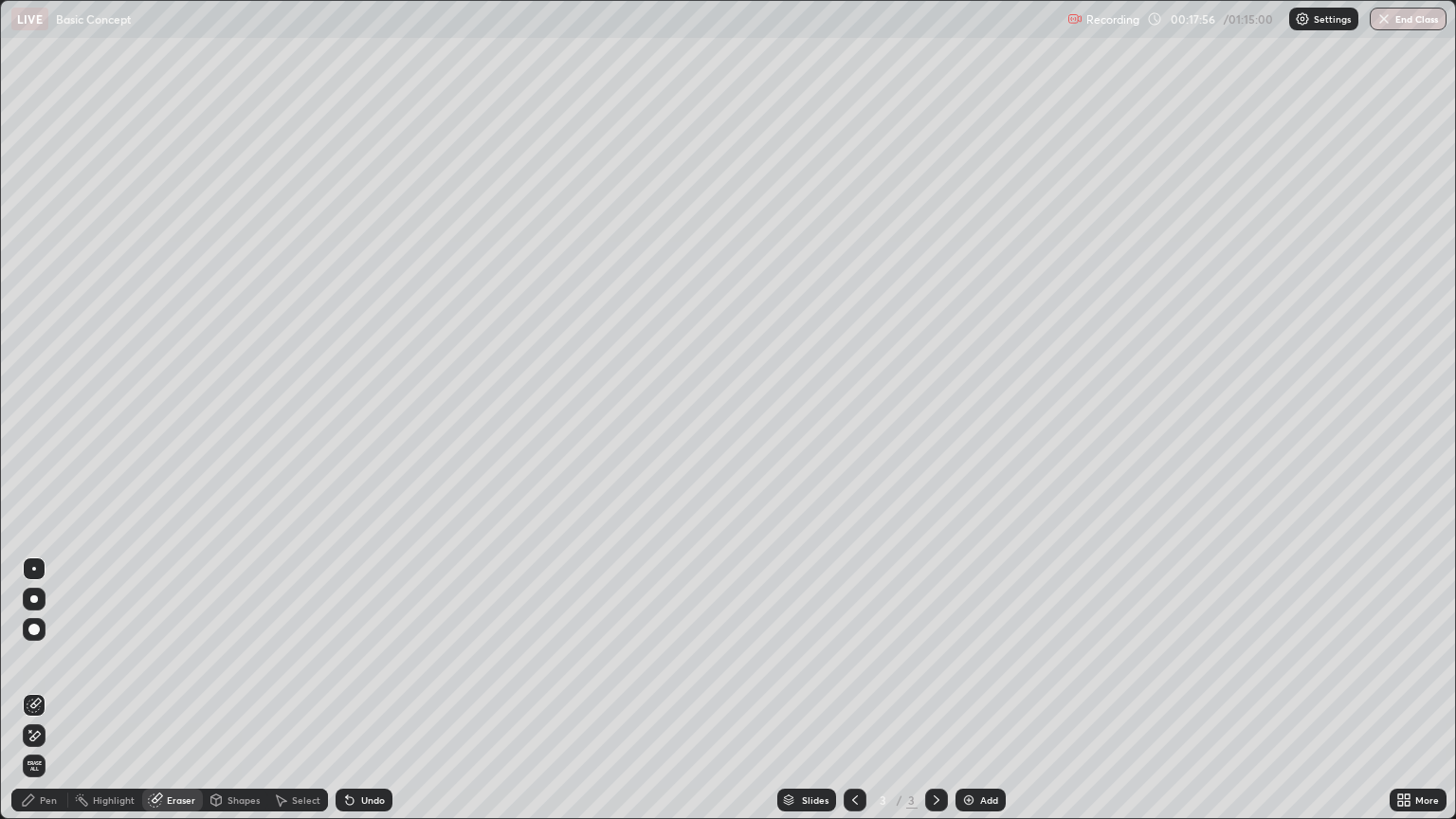 click on "Pen" at bounding box center (40, 800) 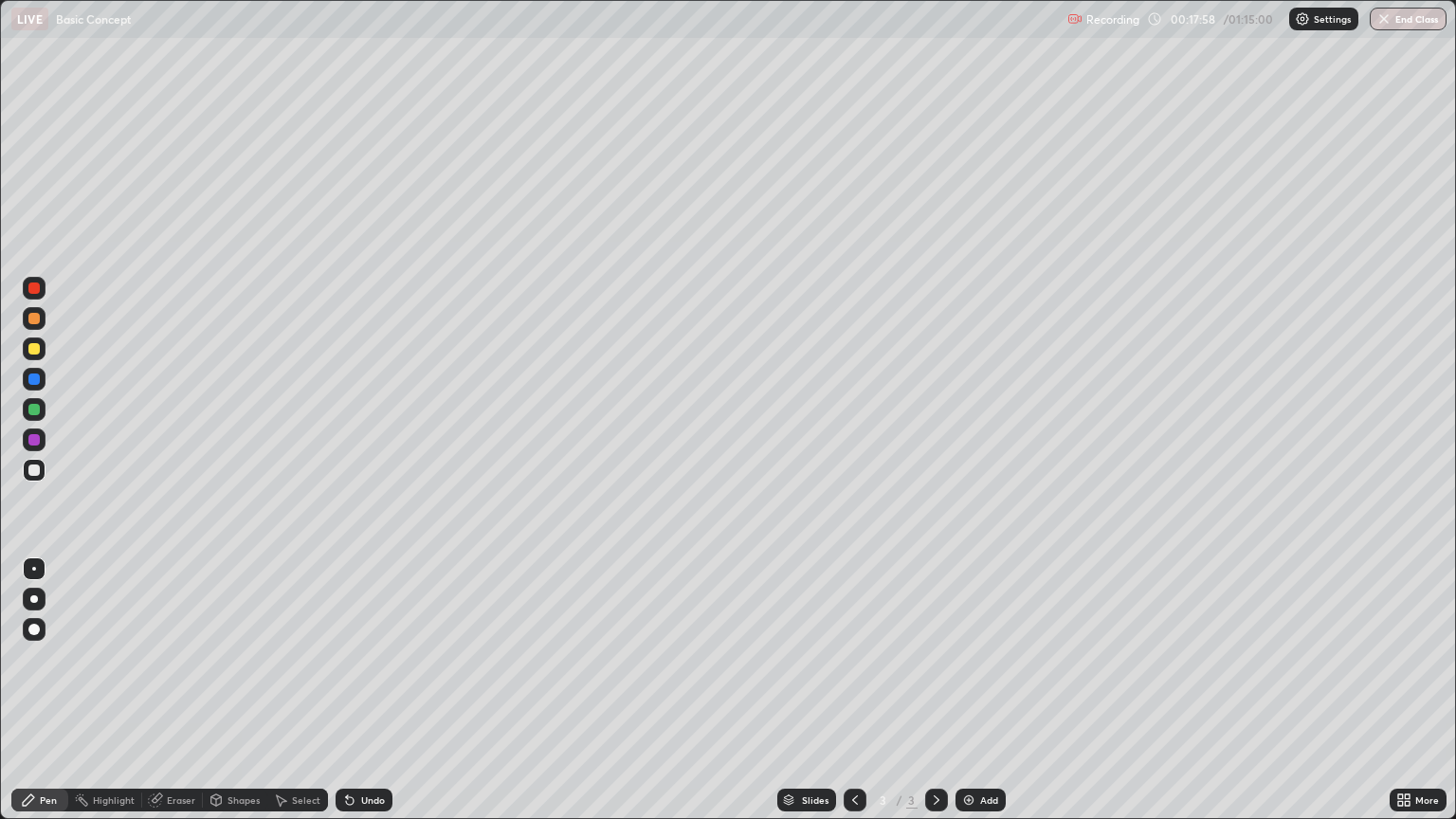 click on "Eraser" at bounding box center [181, 800] 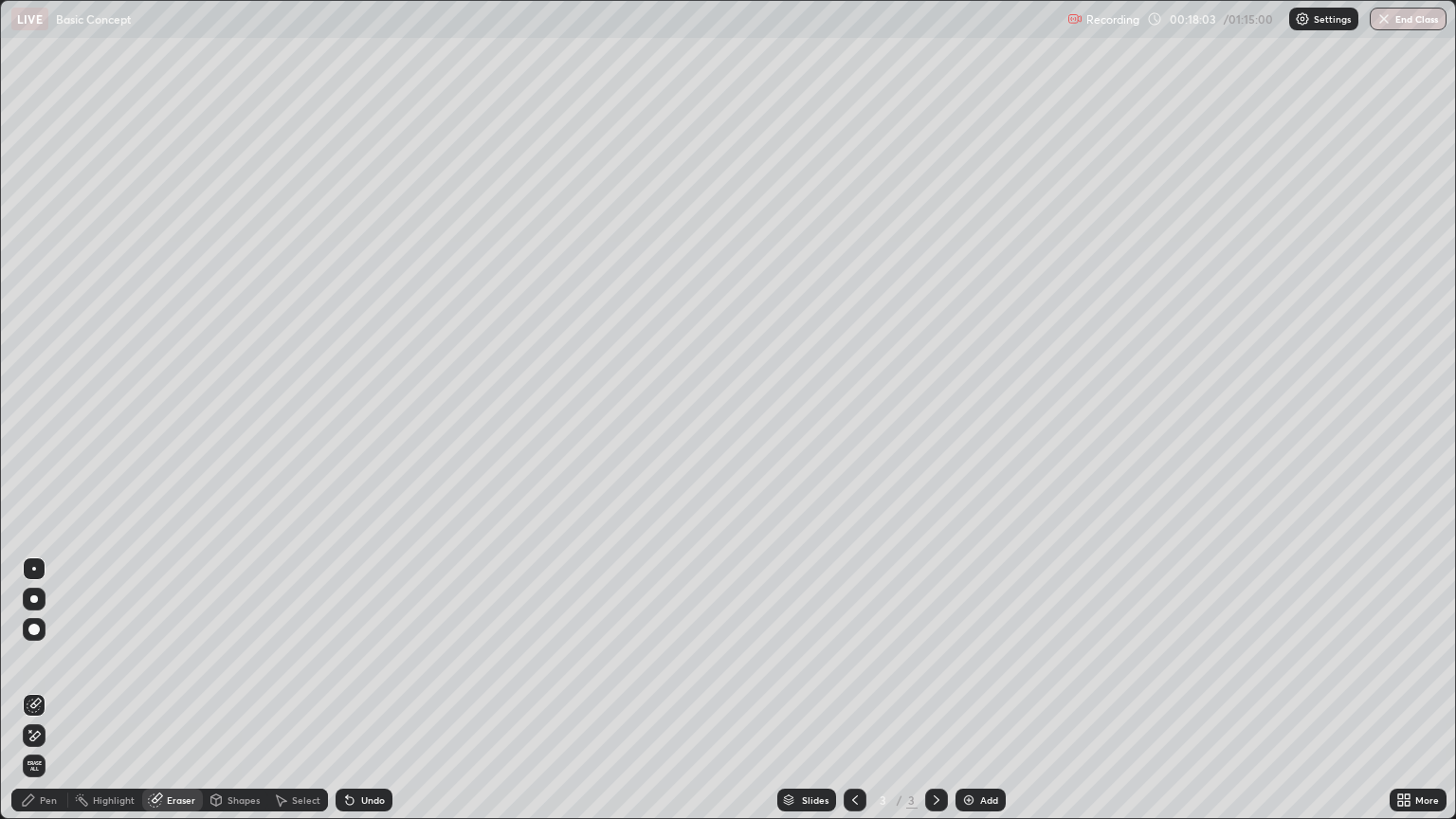 click on "Pen" at bounding box center [40, 800] 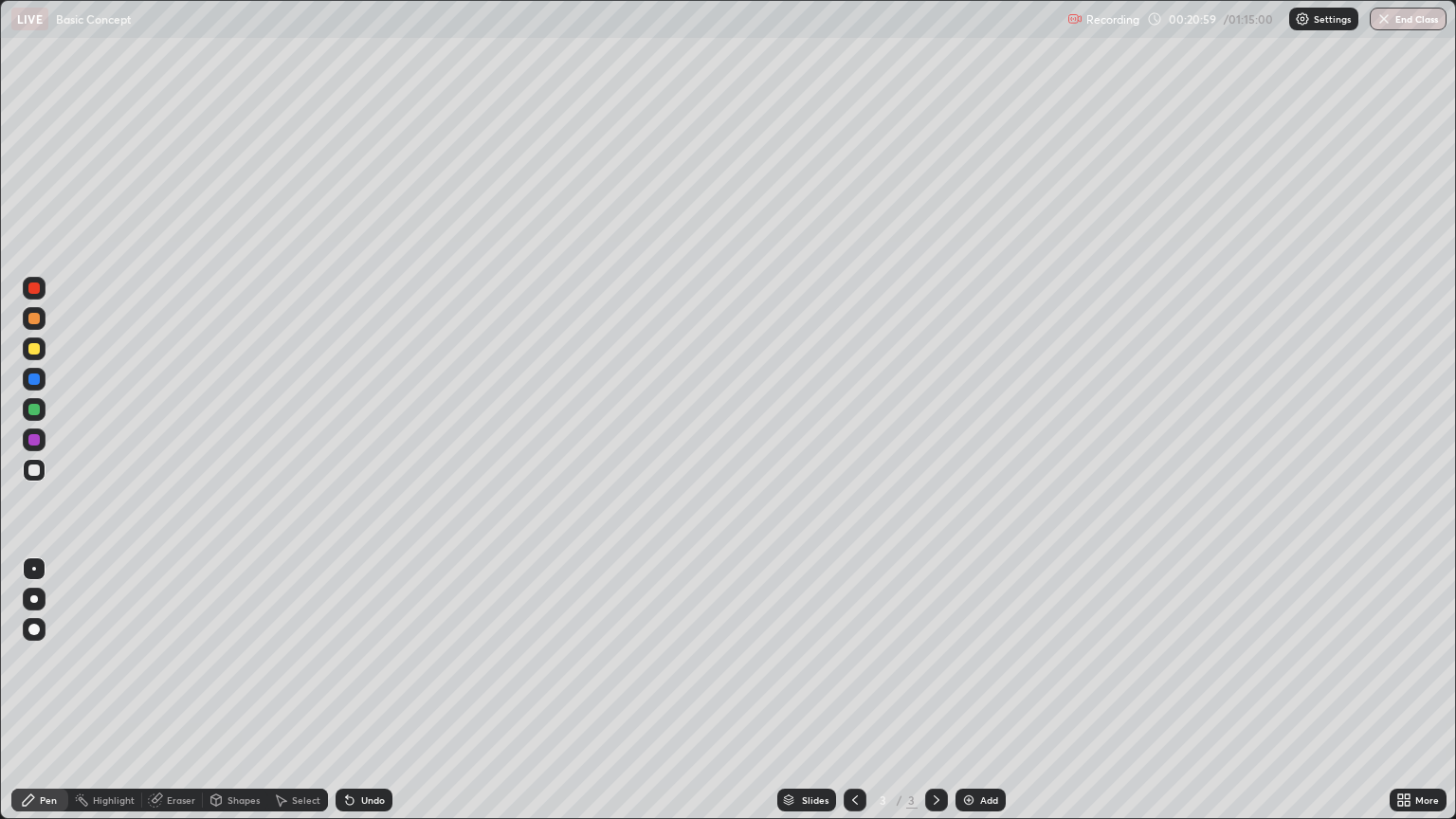 click on "Eraser" at bounding box center [181, 800] 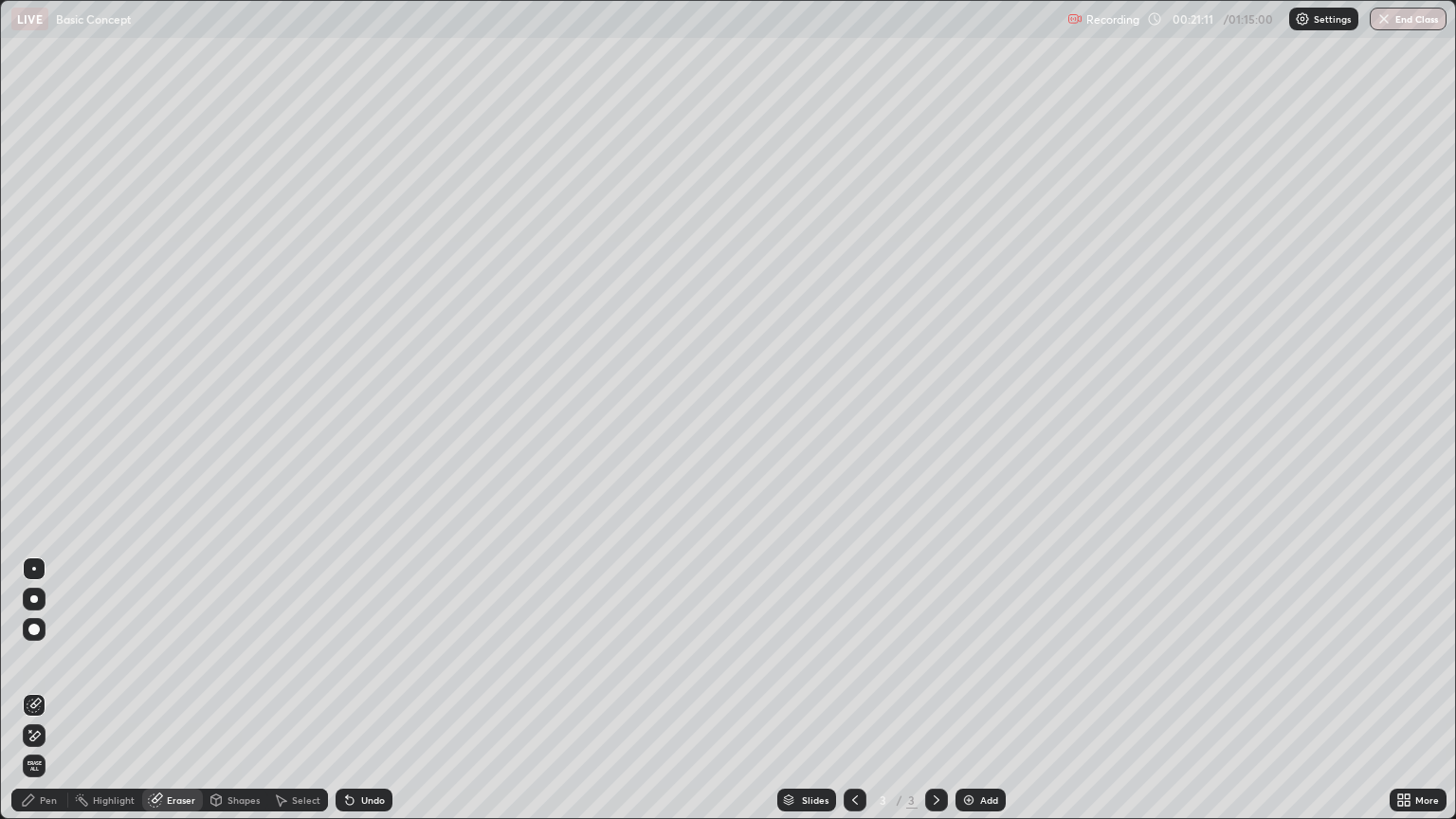 click on "Pen" at bounding box center [48, 800] 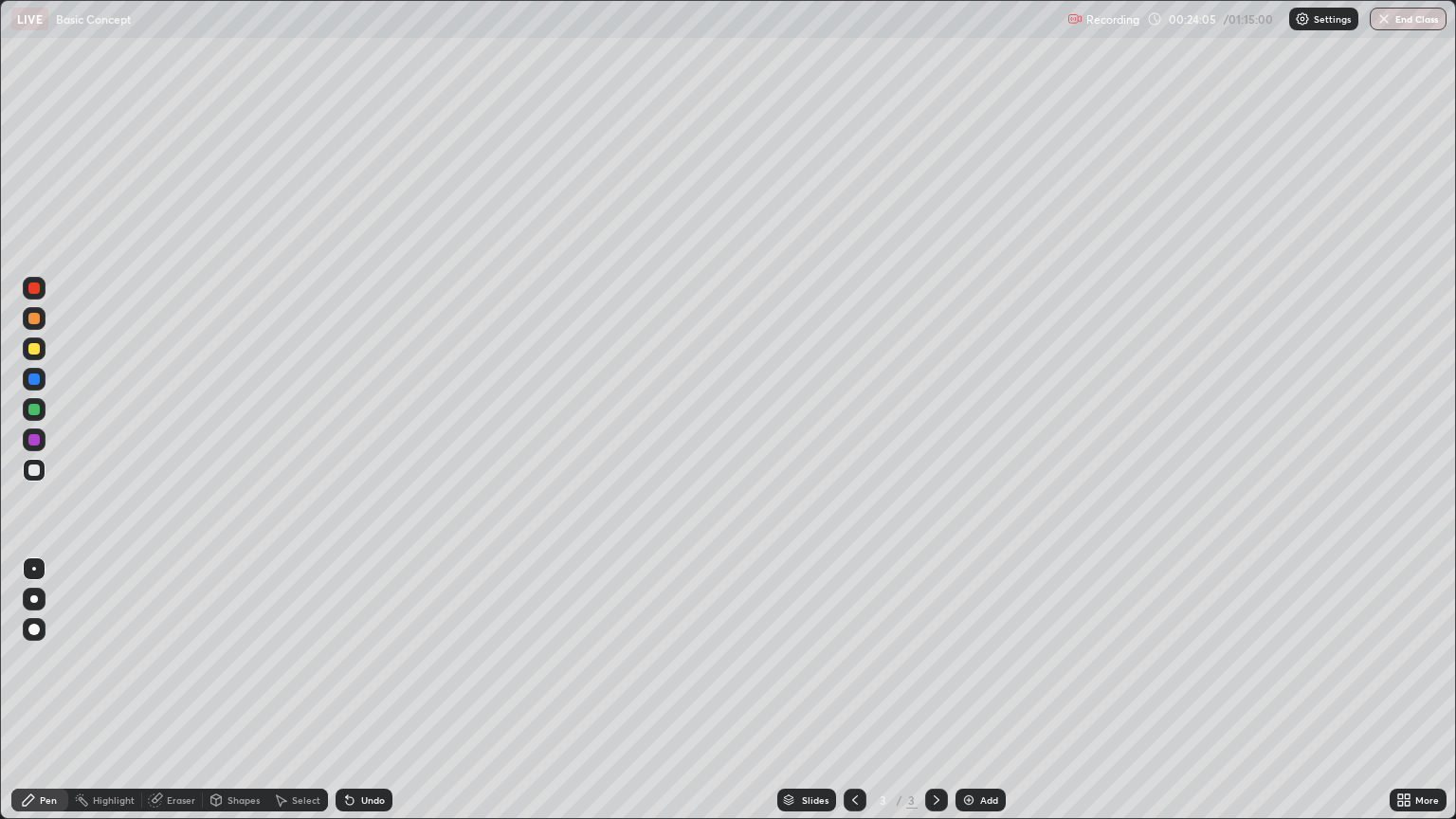 click on "Add" at bounding box center [980, 800] 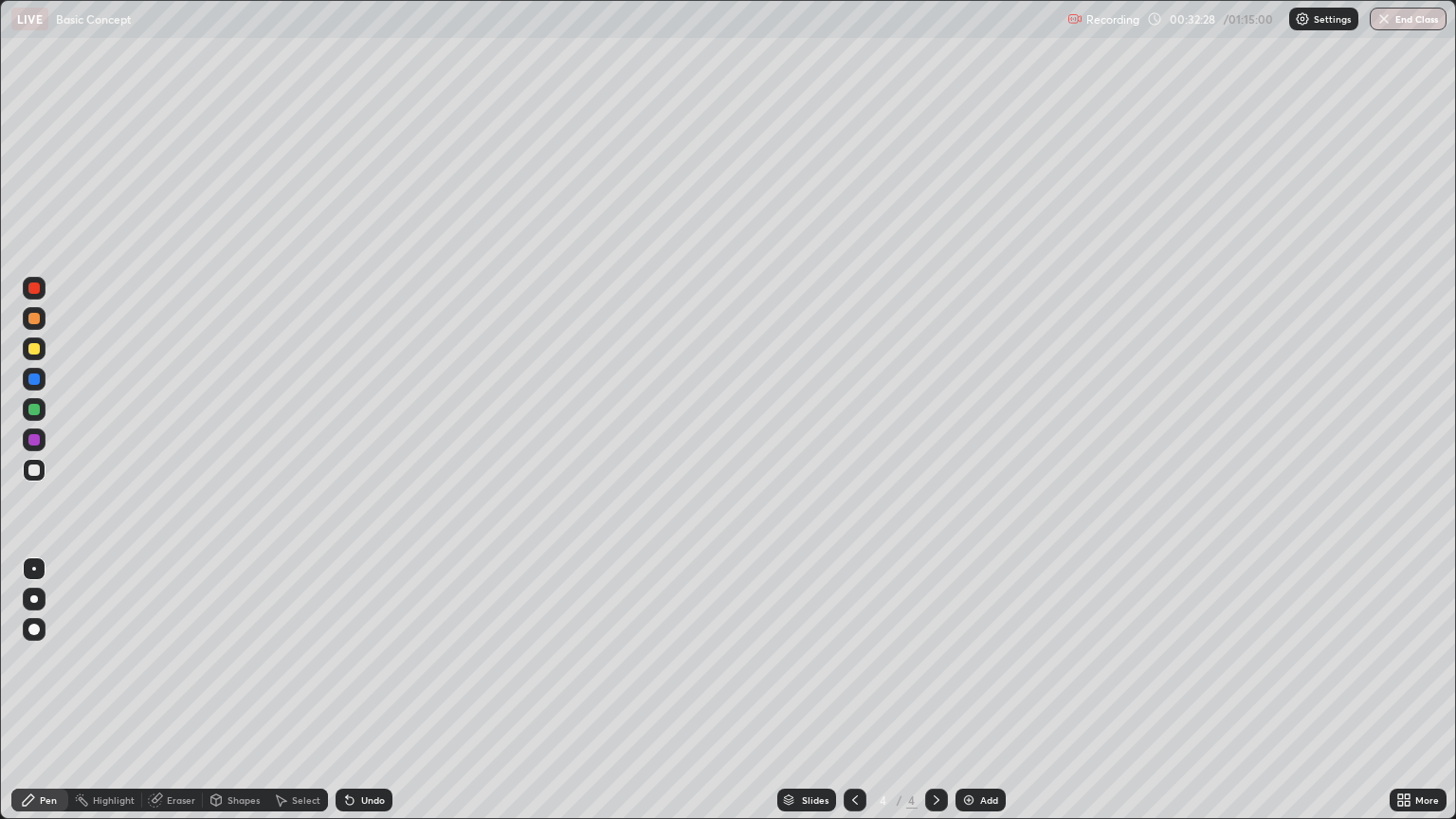 click on "Undo" at bounding box center [364, 800] 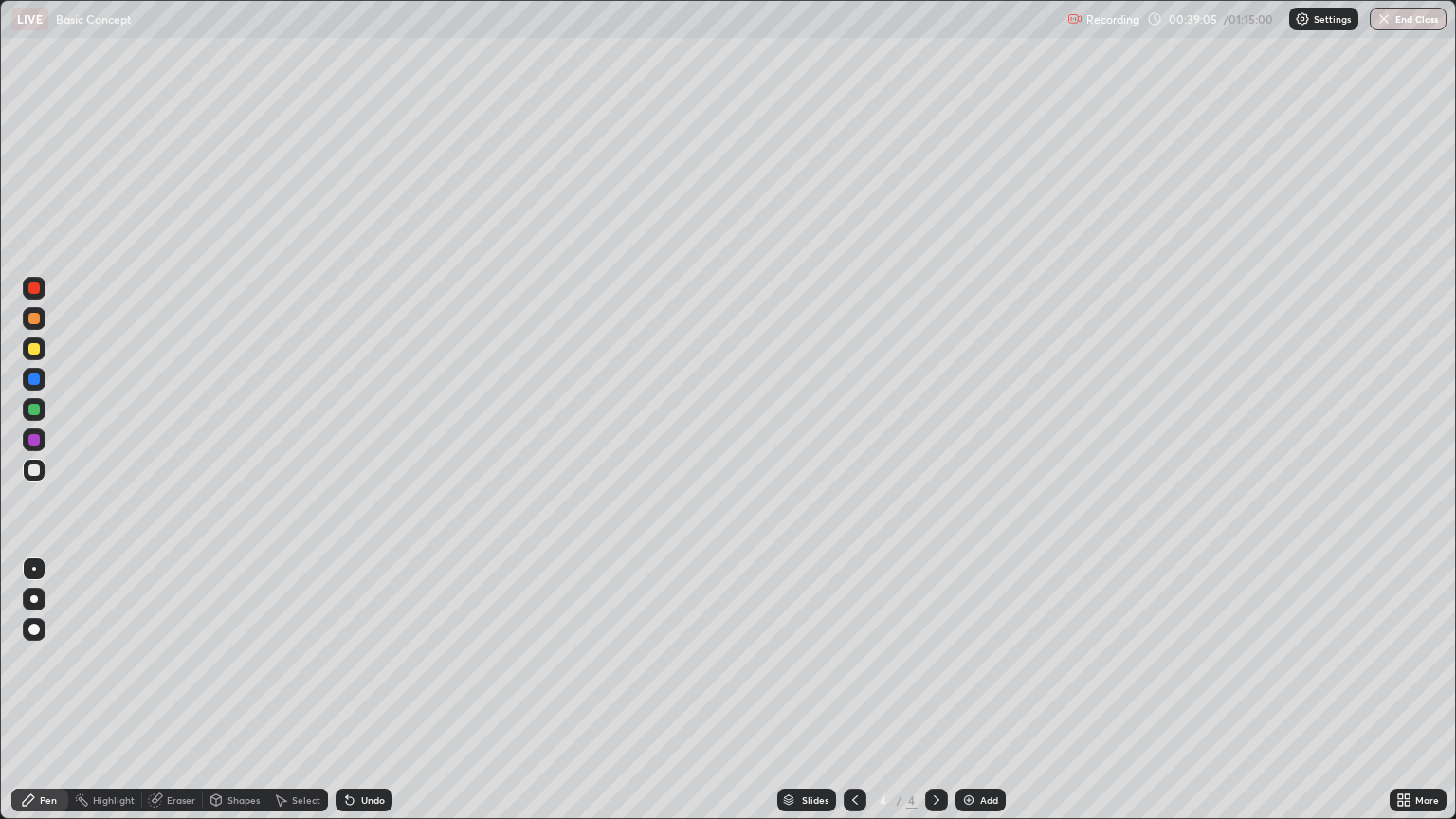 click on "Add" at bounding box center [980, 800] 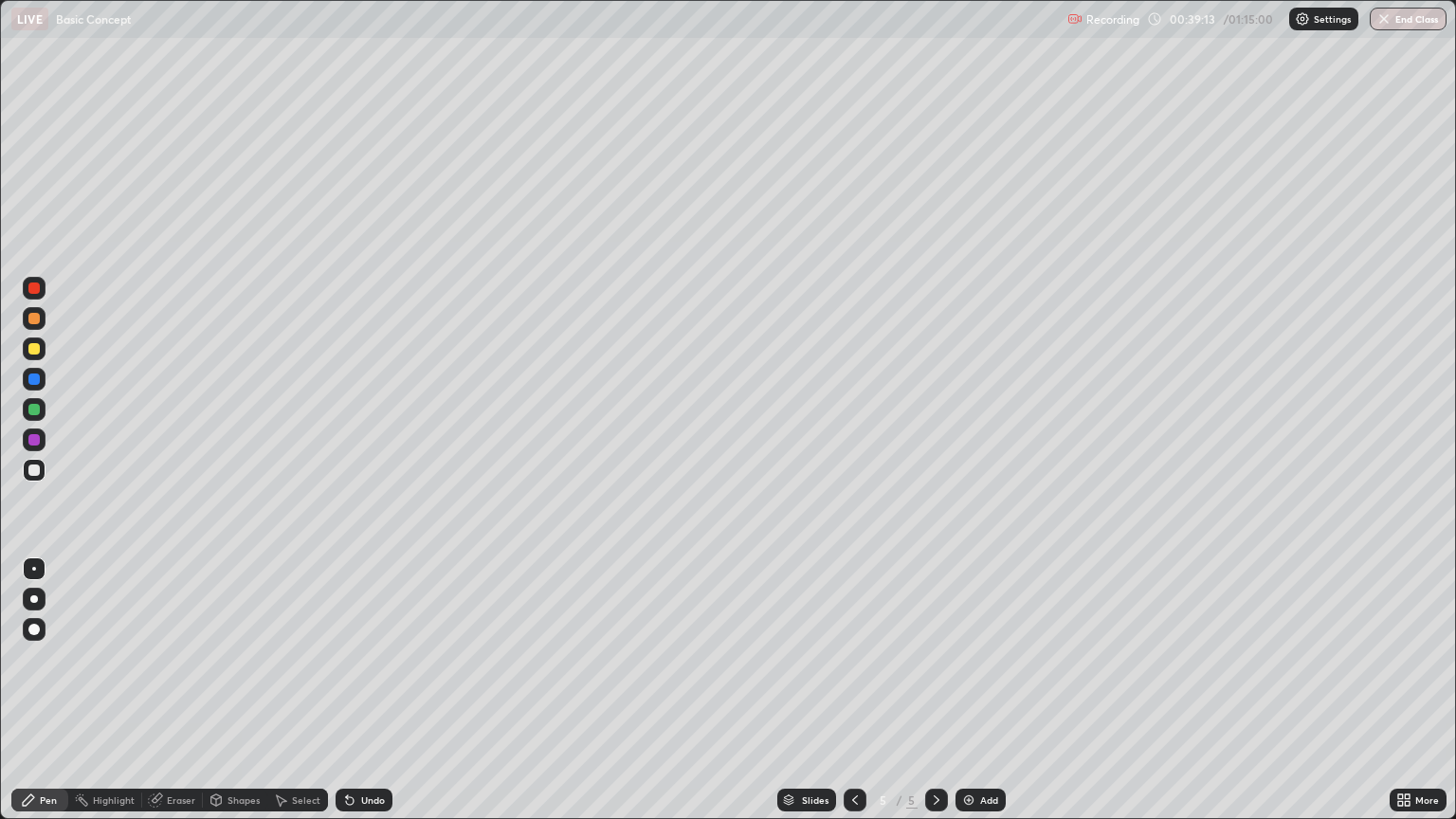 click at bounding box center [855, 800] 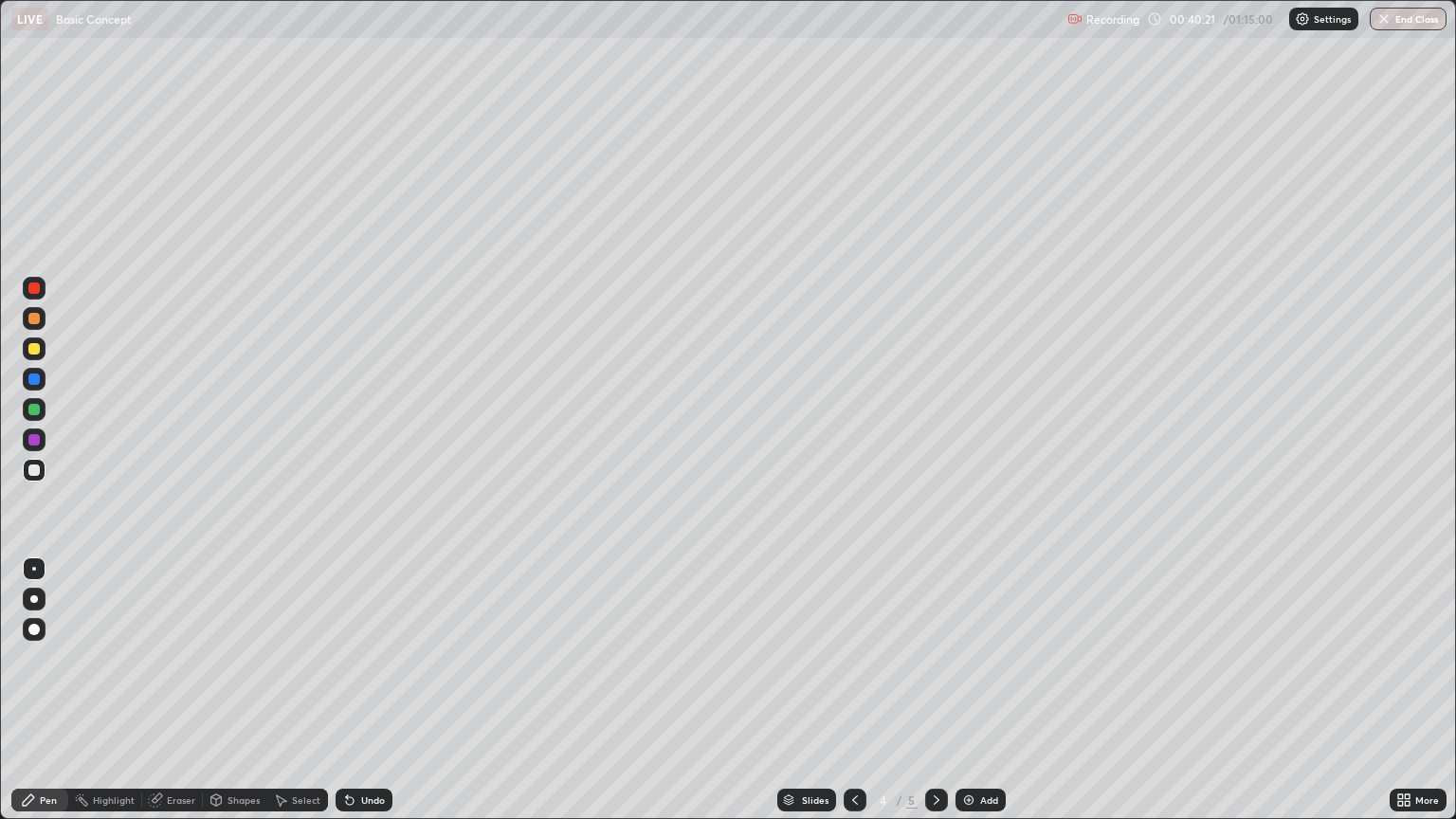 click on "Eraser" at bounding box center (173, 800) 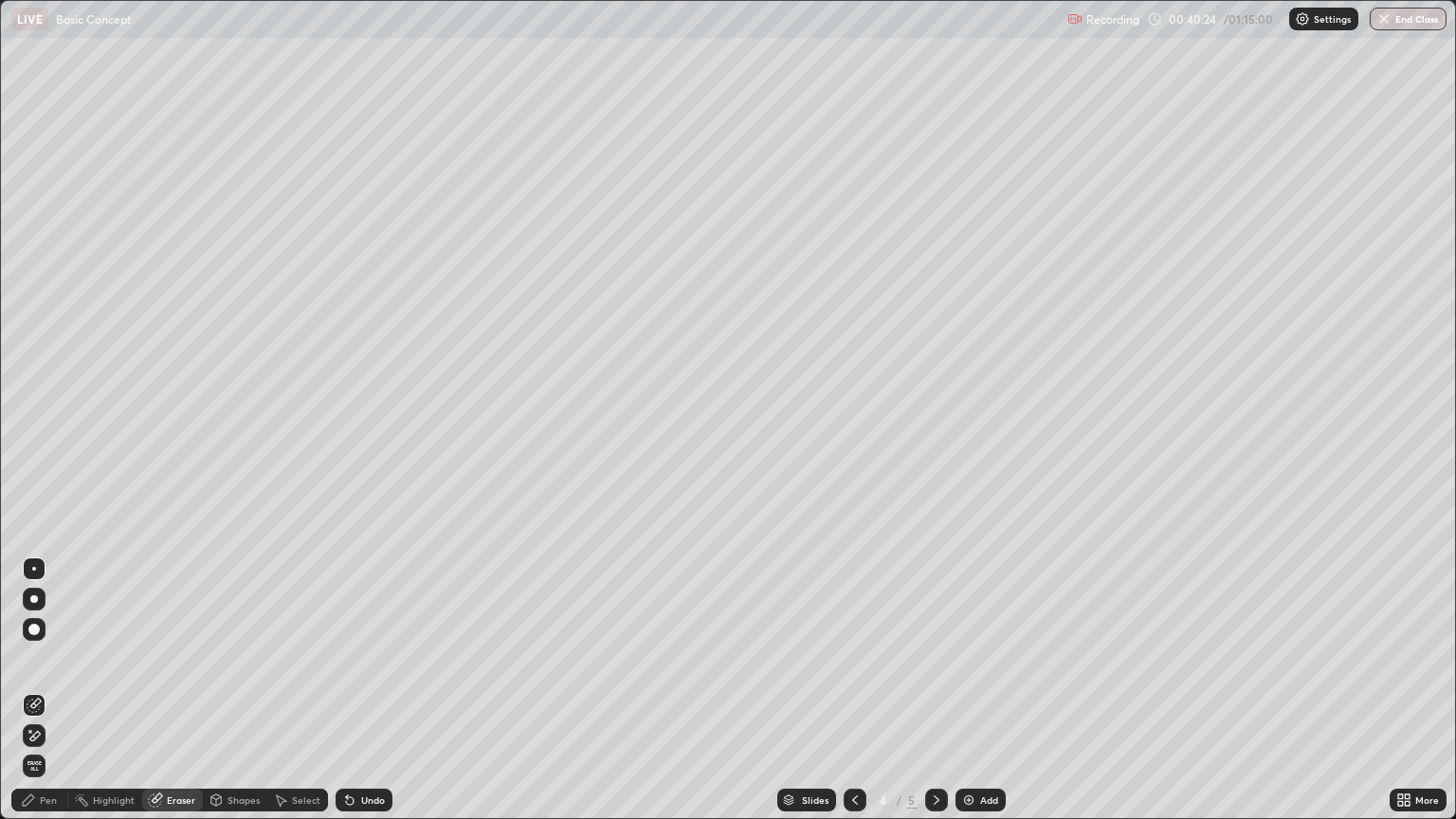 click on "Pen" at bounding box center (48, 800) 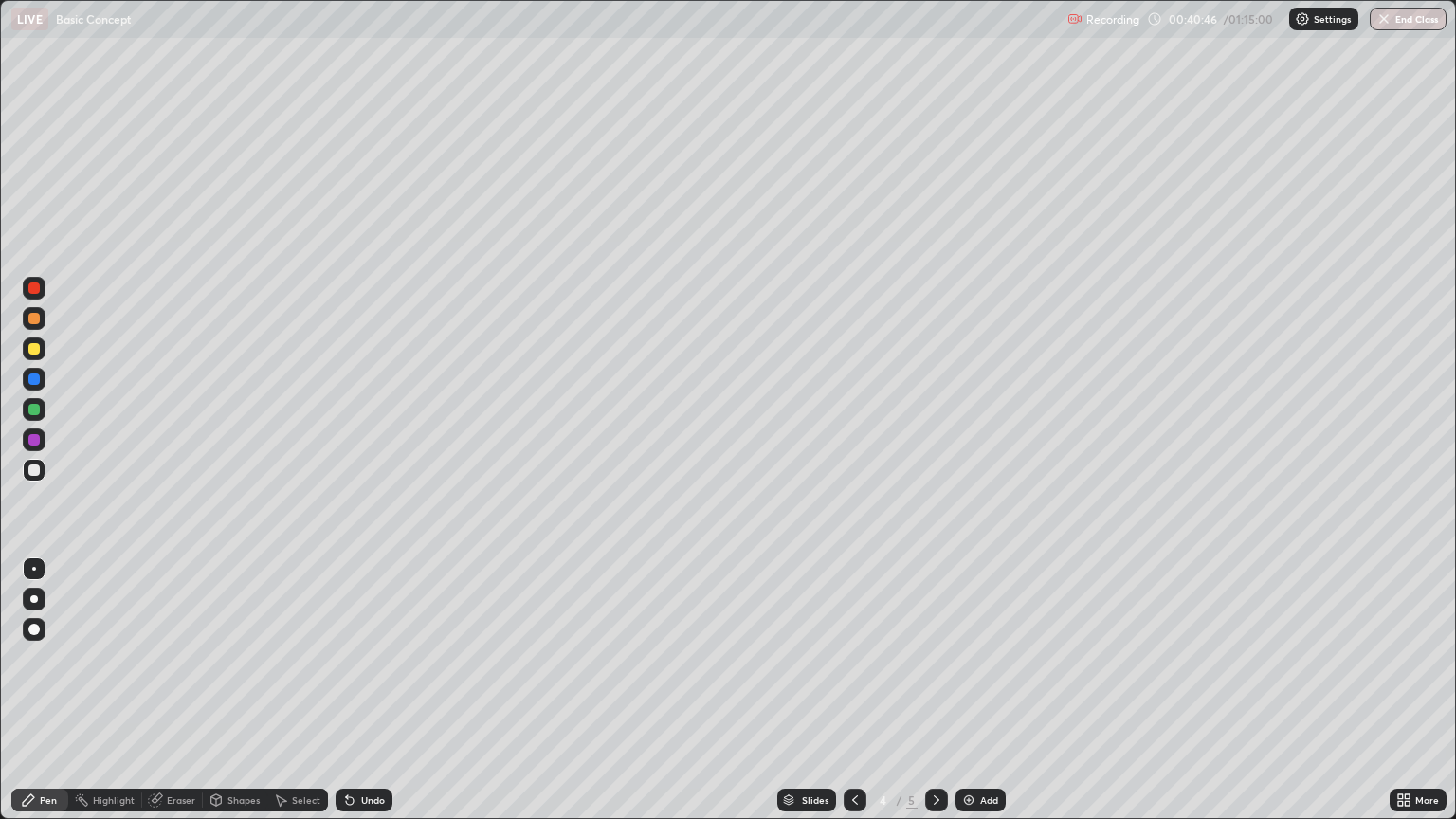 click on "Slides 4 / 5 Add" at bounding box center (891, 800) 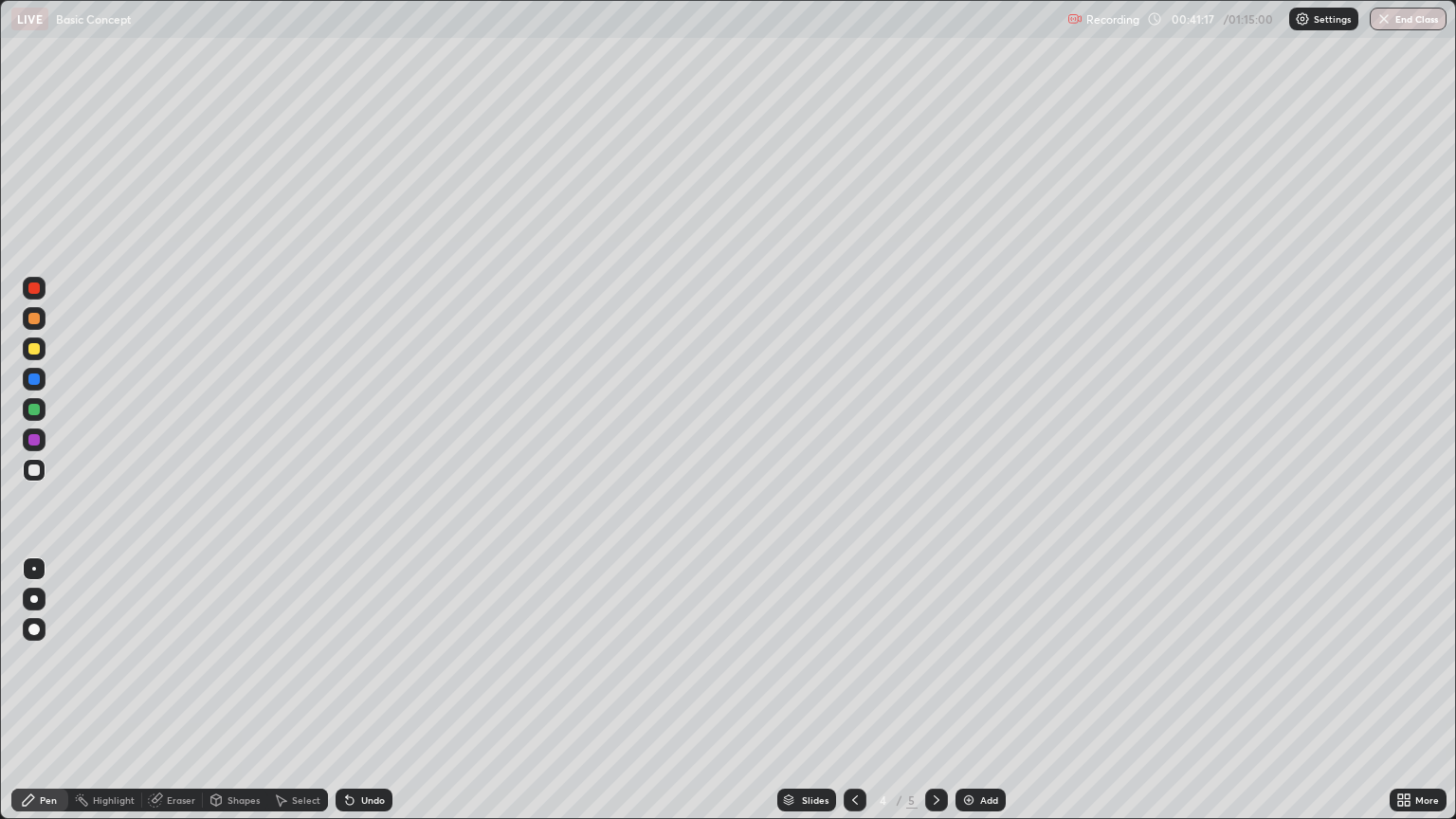click on "Add" at bounding box center [980, 800] 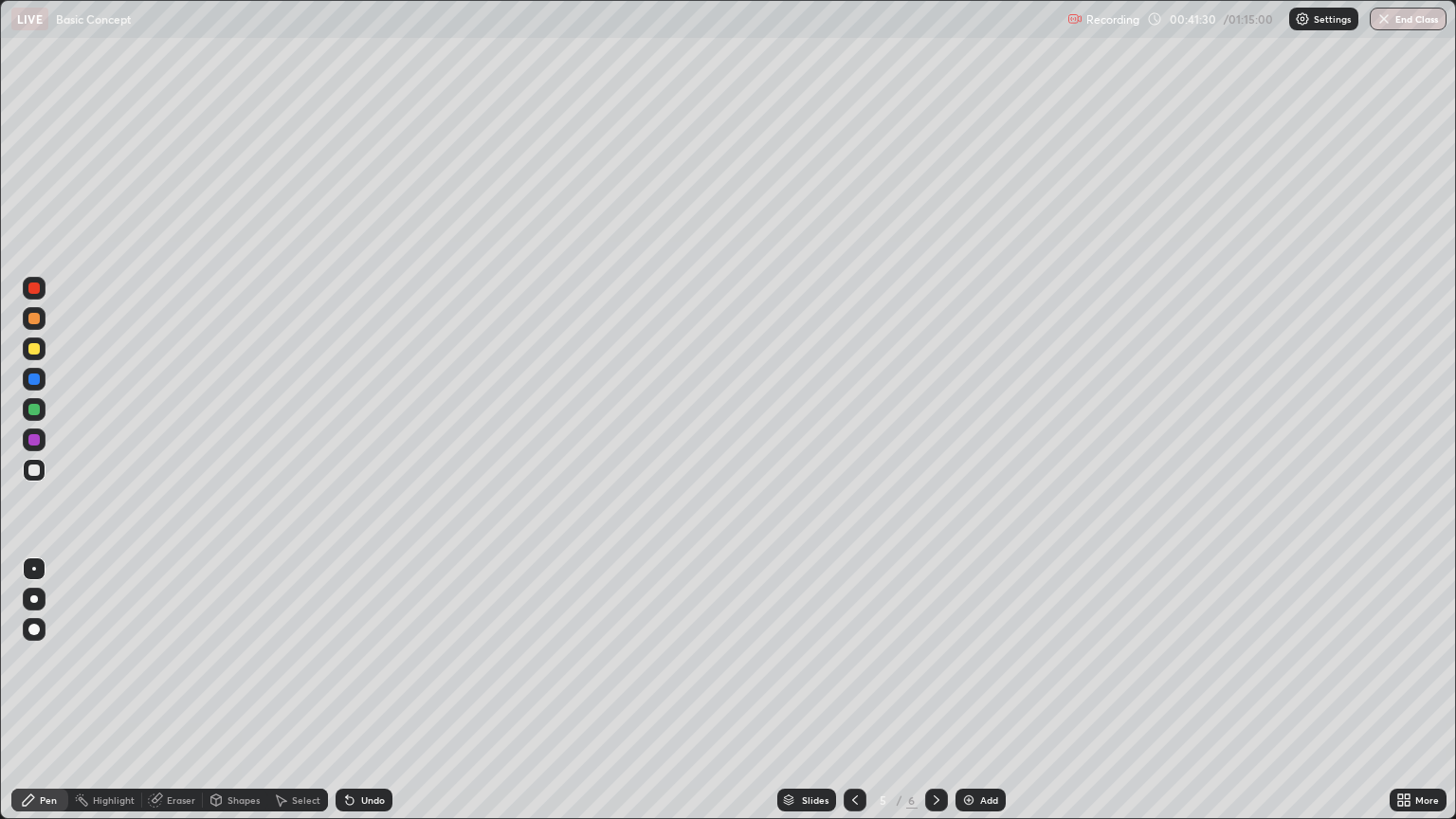 click on "Eraser" at bounding box center [173, 800] 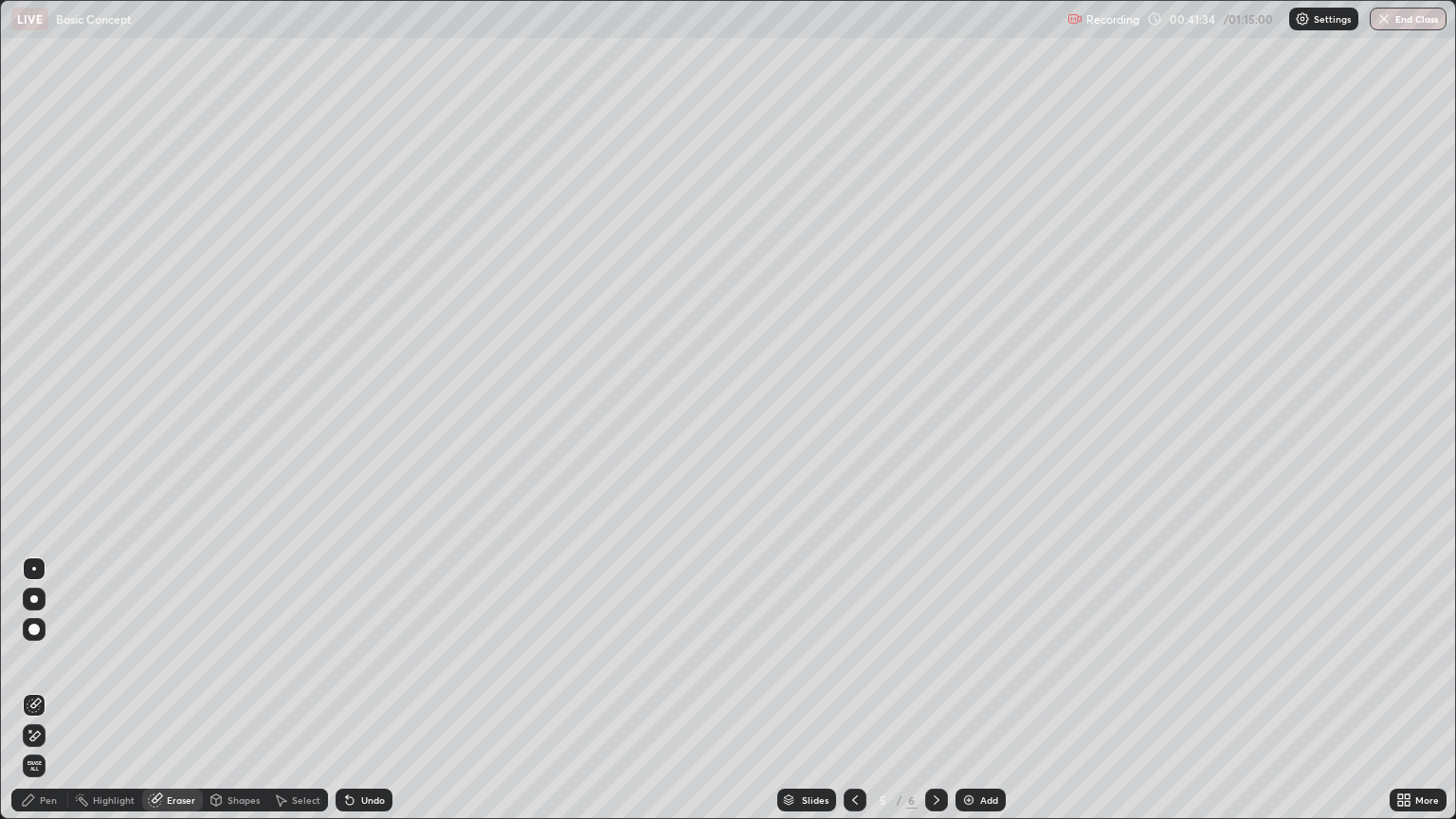 click on "Pen" at bounding box center (48, 800) 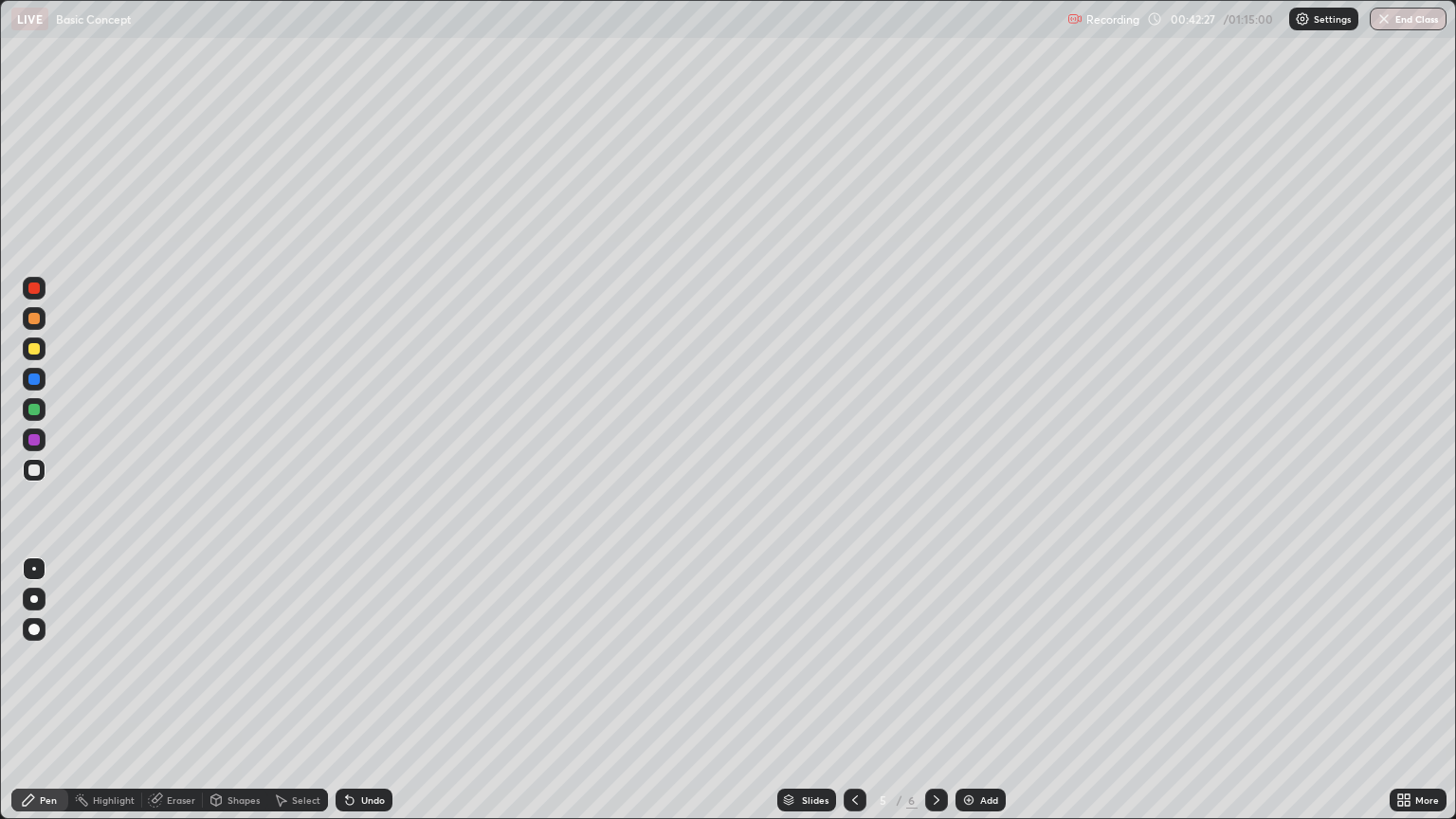 click at bounding box center (34, 599) 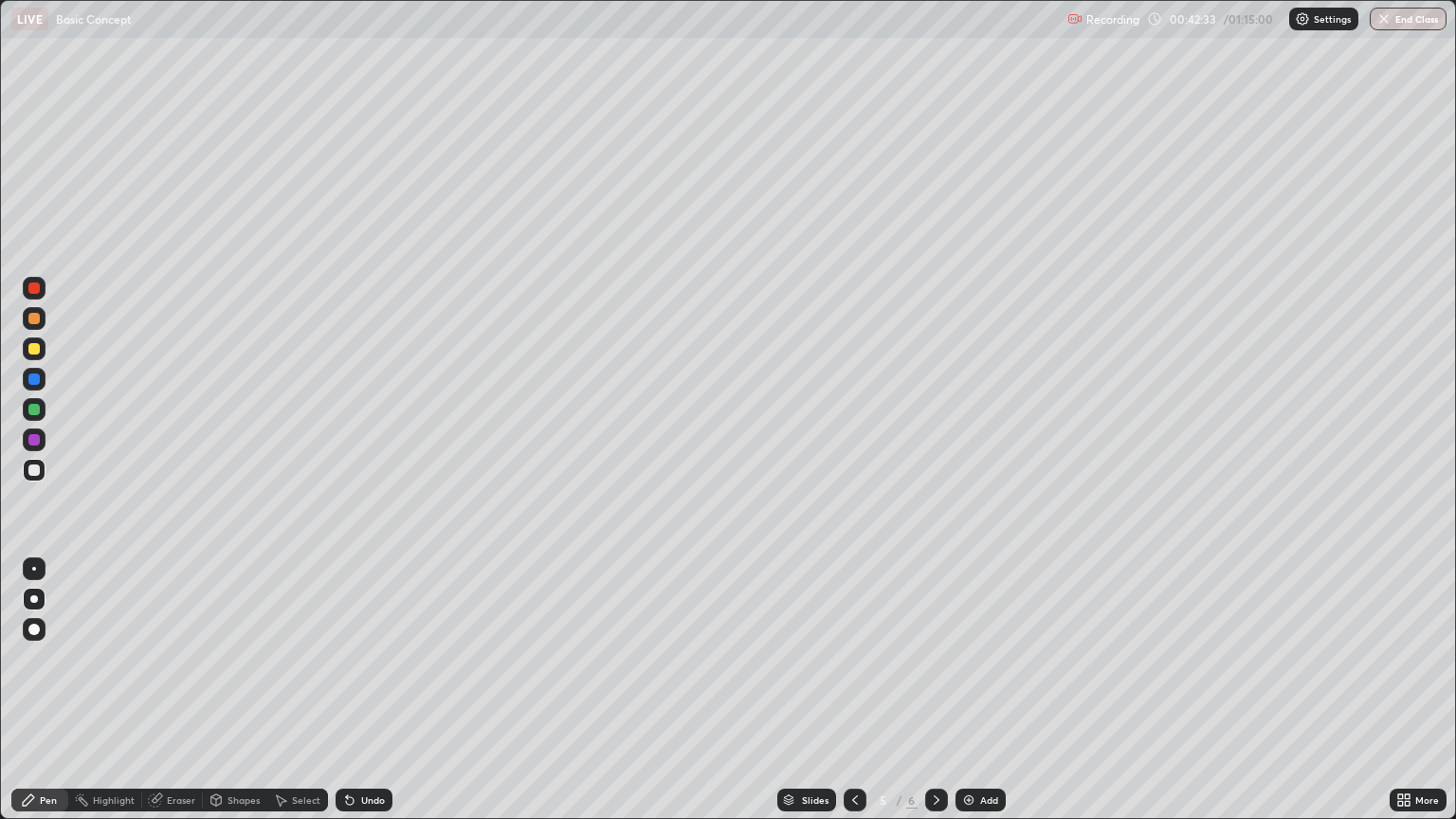 click on "Eraser" at bounding box center (181, 800) 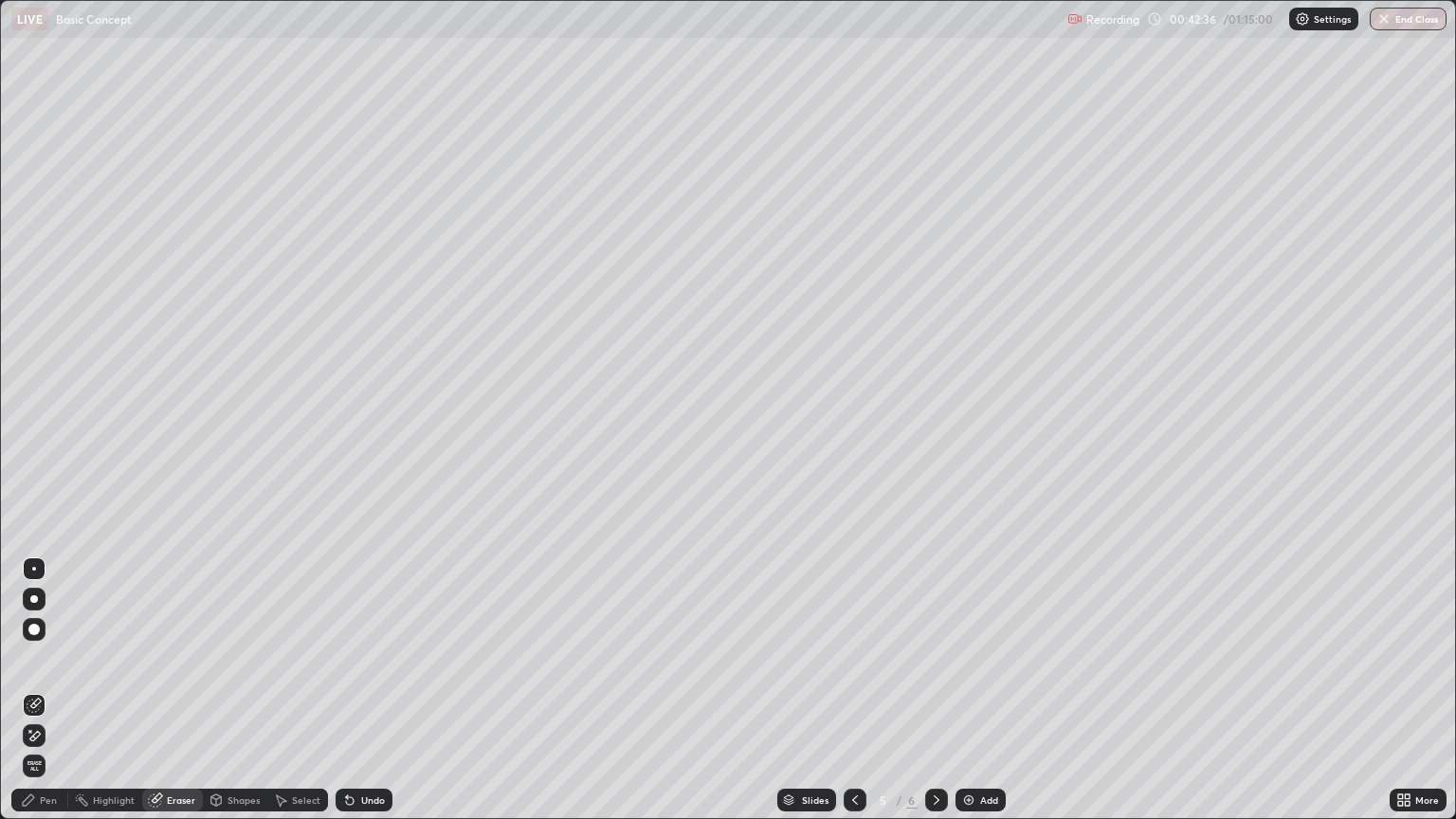 click on "Pen" at bounding box center [40, 800] 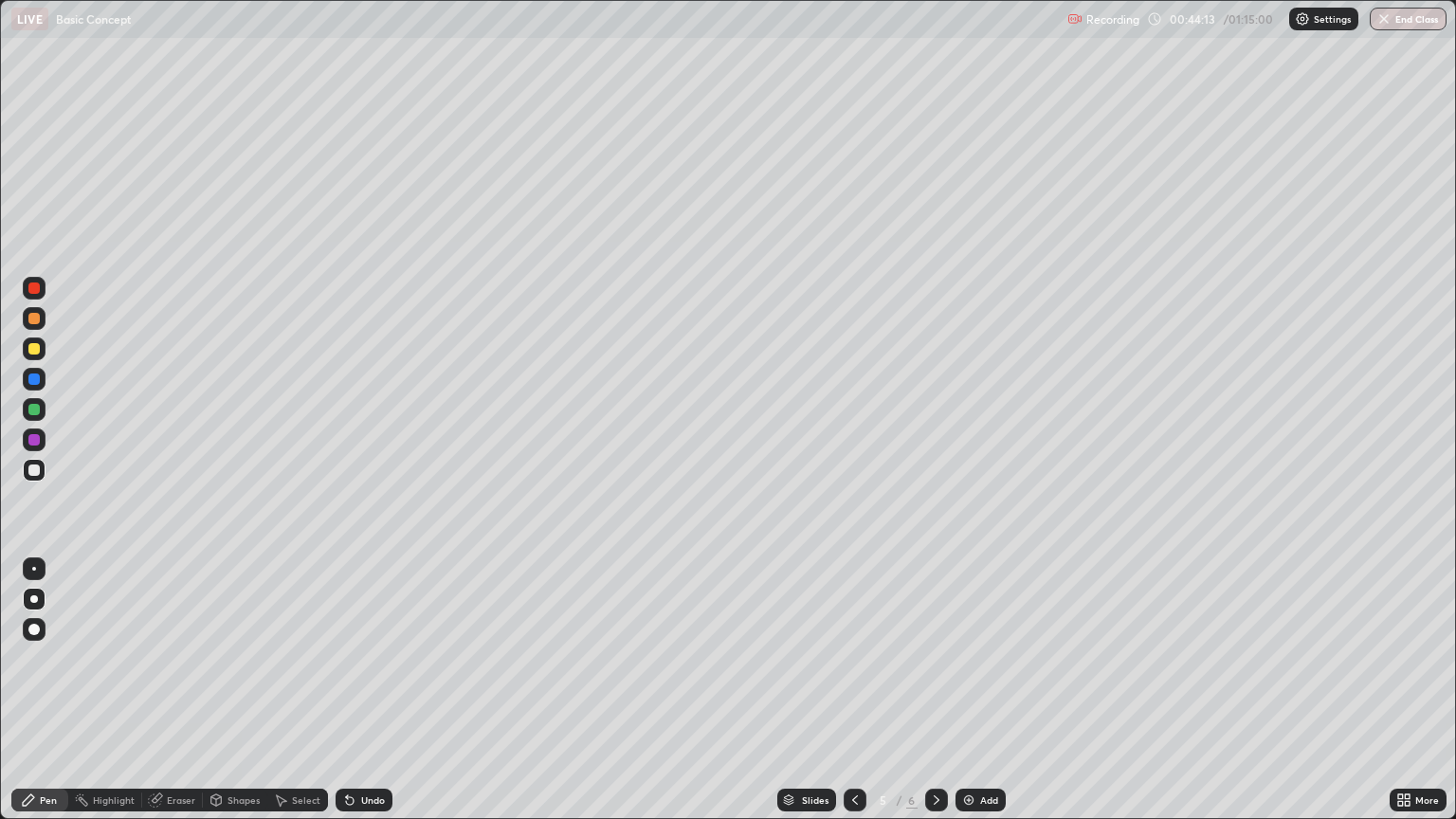 click on "Eraser" at bounding box center (181, 800) 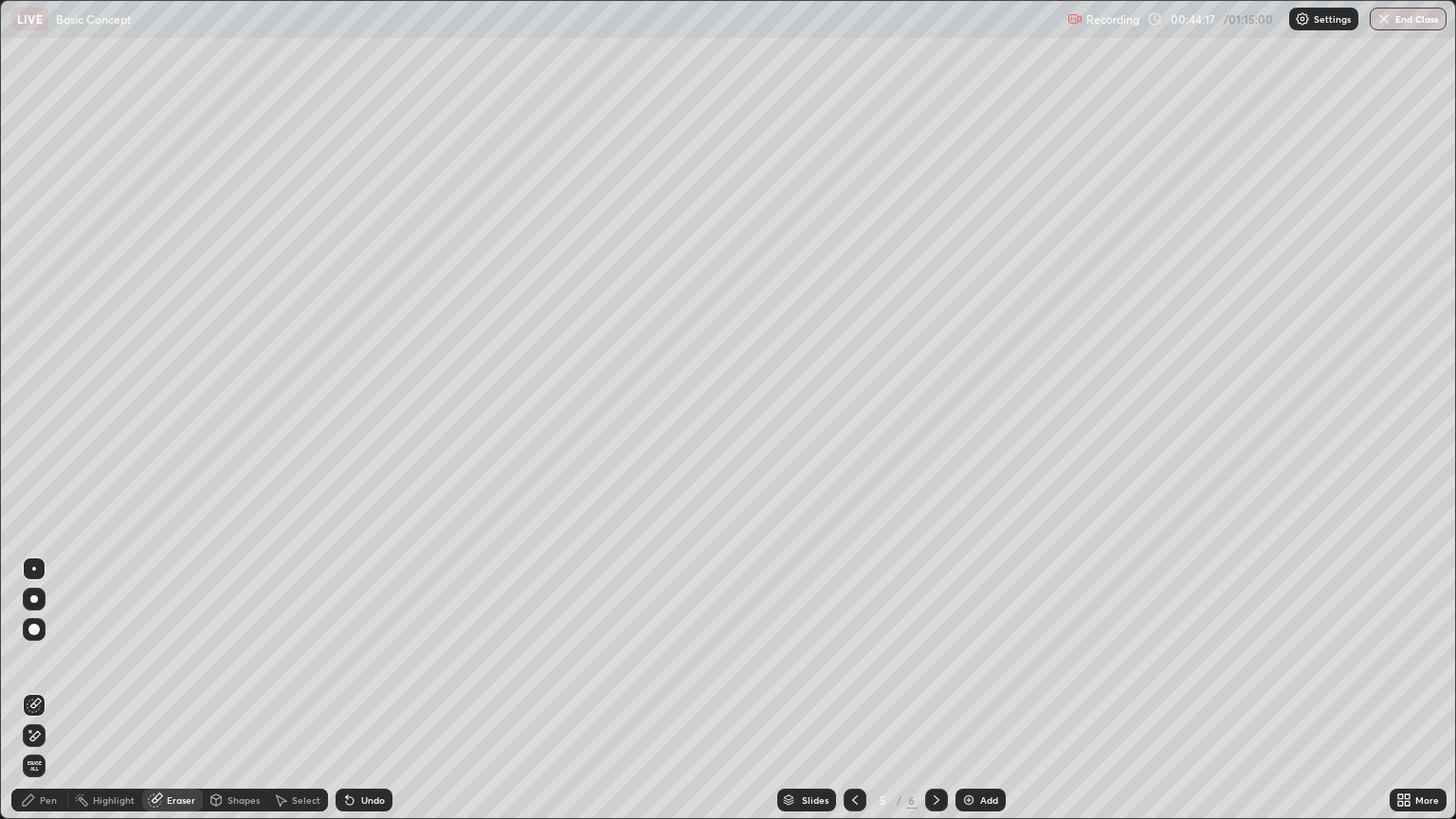 click on "Pen" at bounding box center [48, 800] 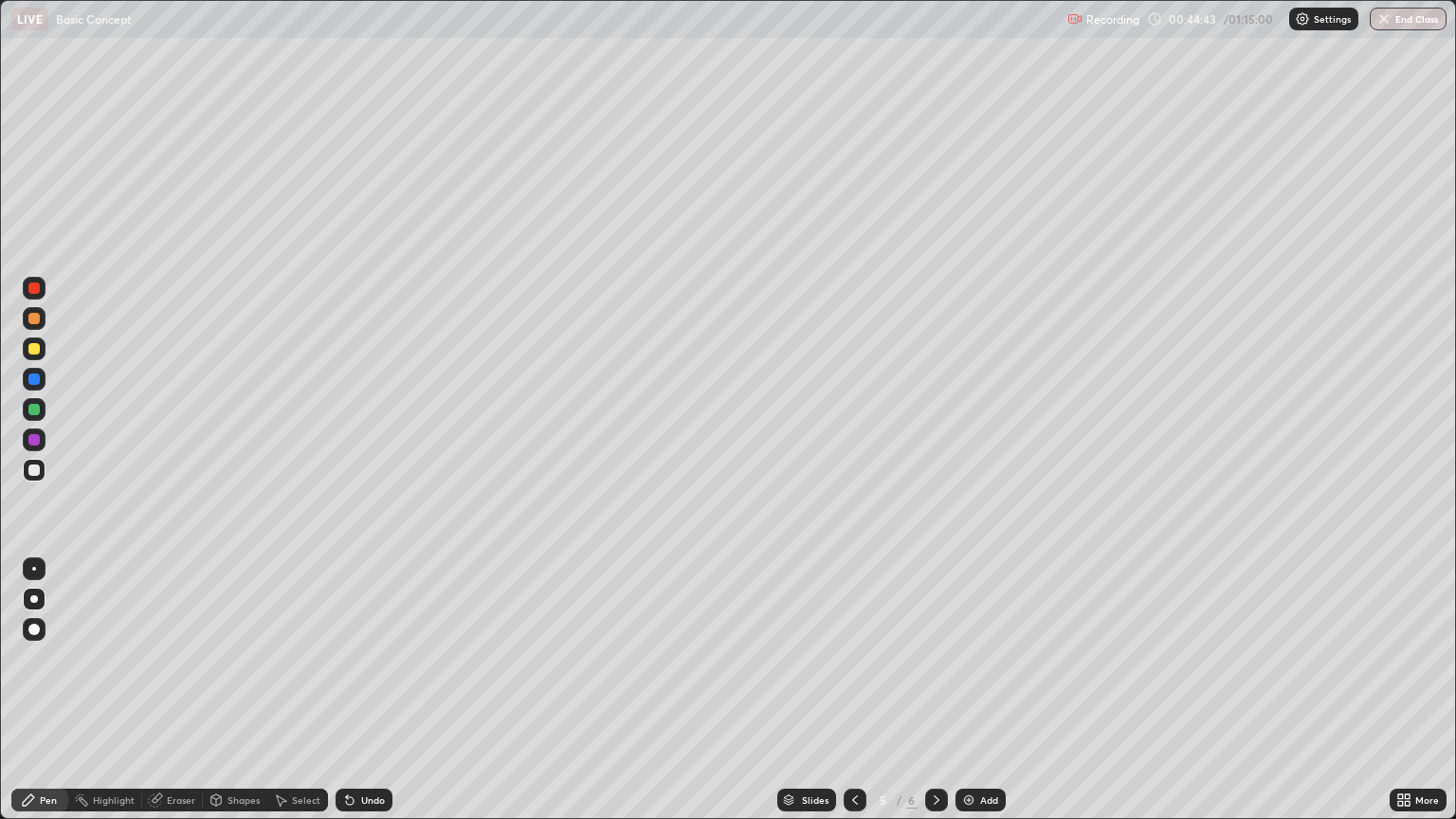 click on "Slides 5 / 6 Add" at bounding box center (891, 800) 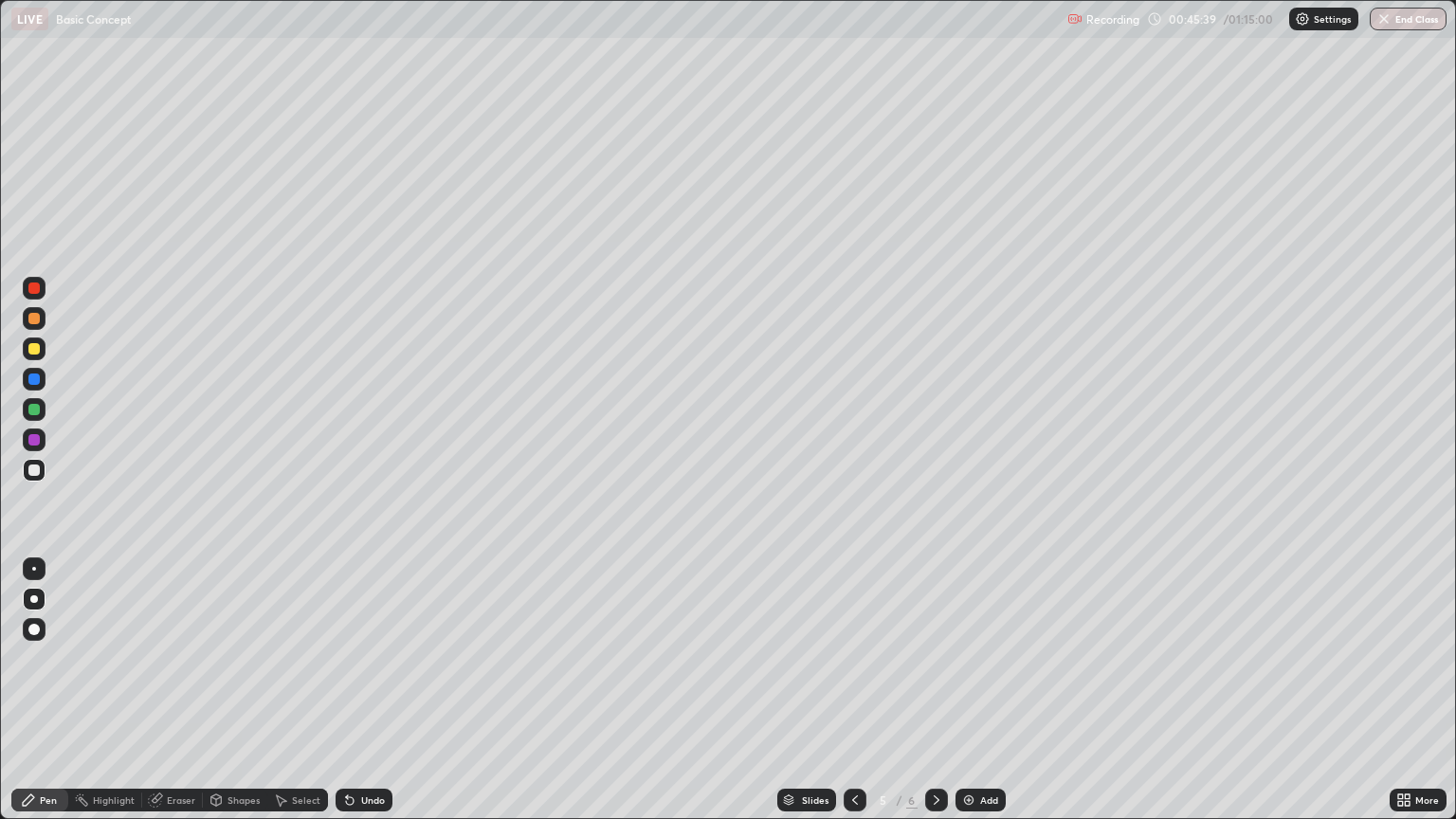 click on "Add" at bounding box center [989, 800] 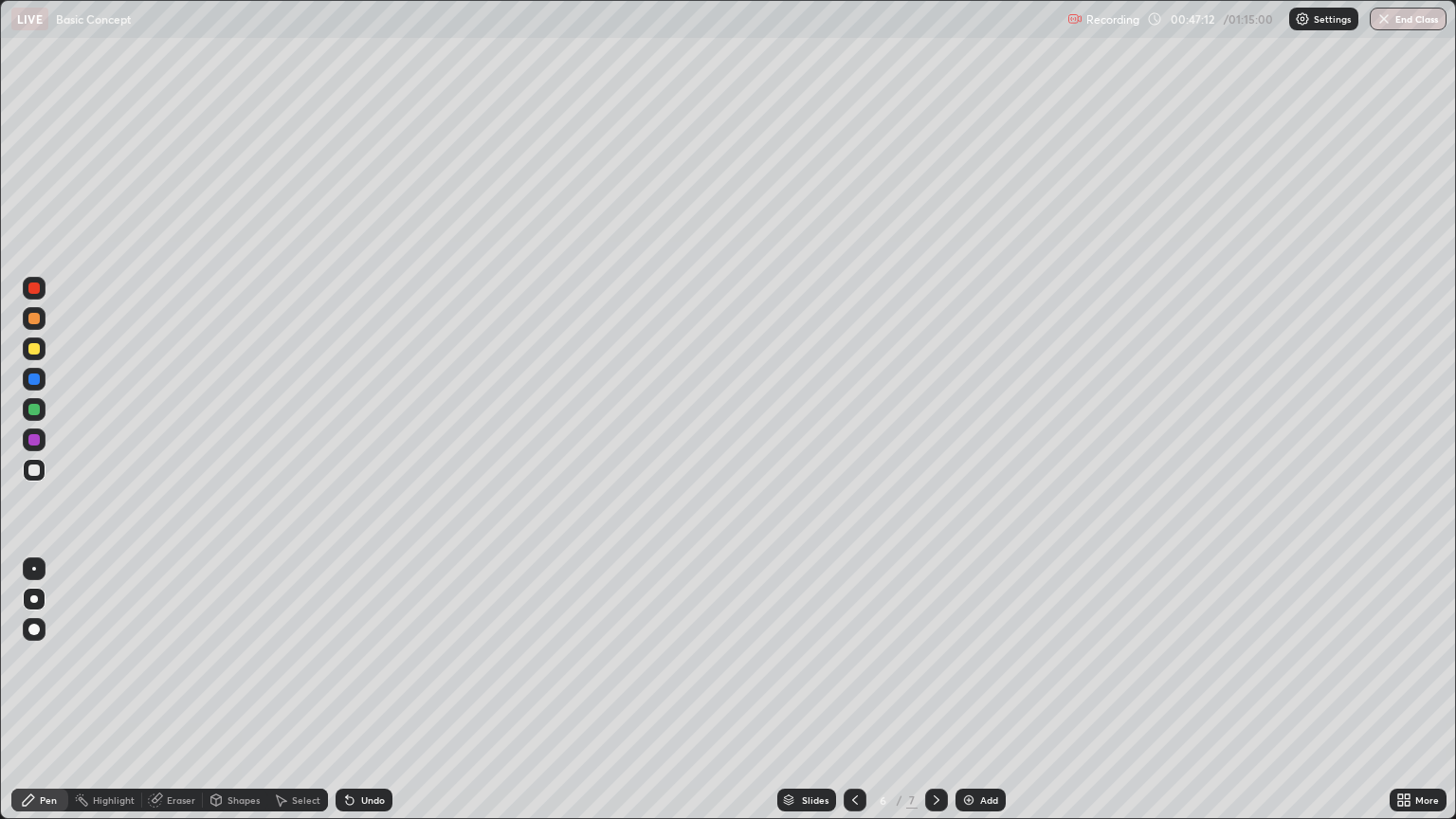 click on "Pen" at bounding box center (40, 800) 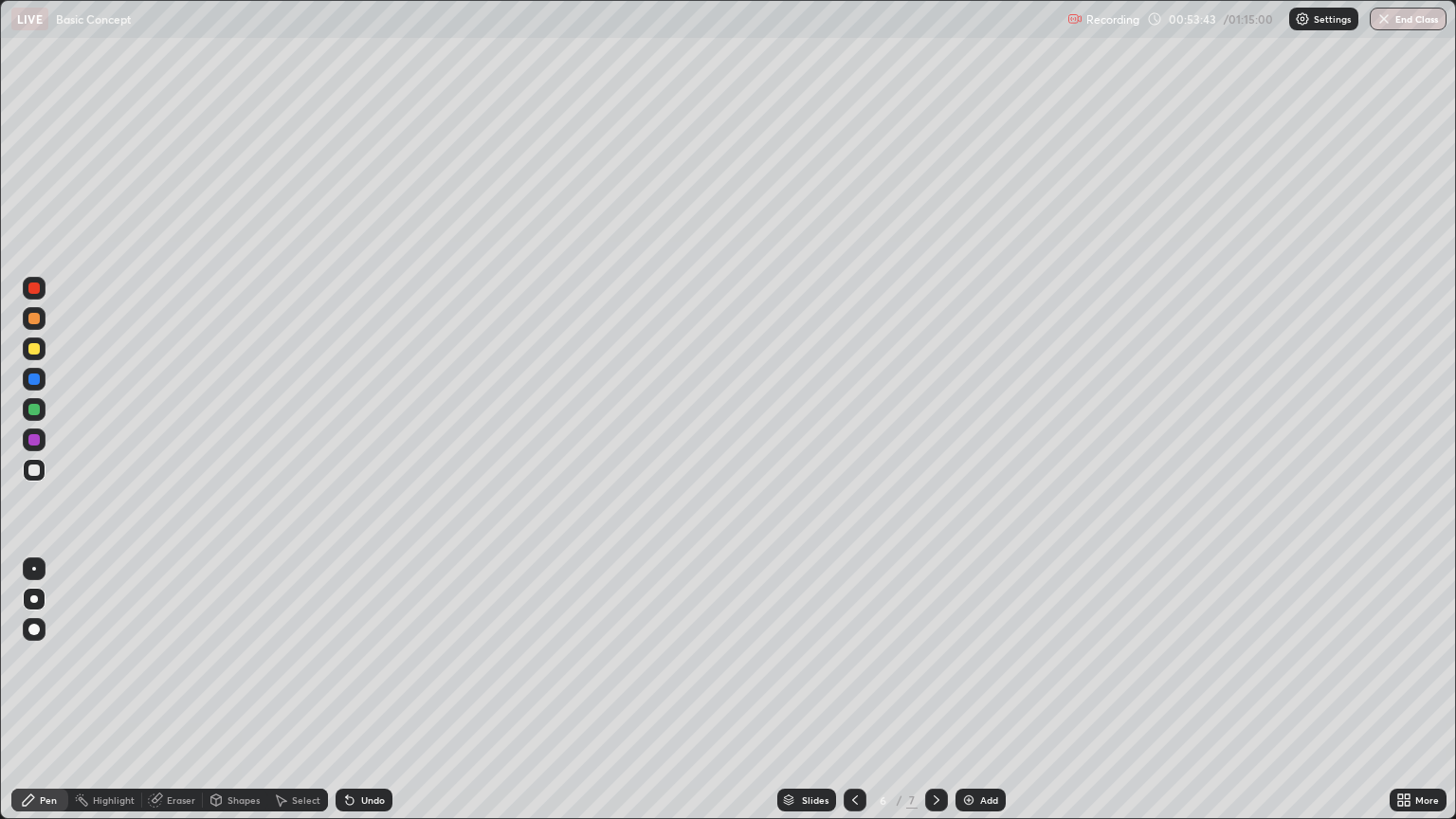 click on "Slides 6 / 7 Add" at bounding box center (891, 800) 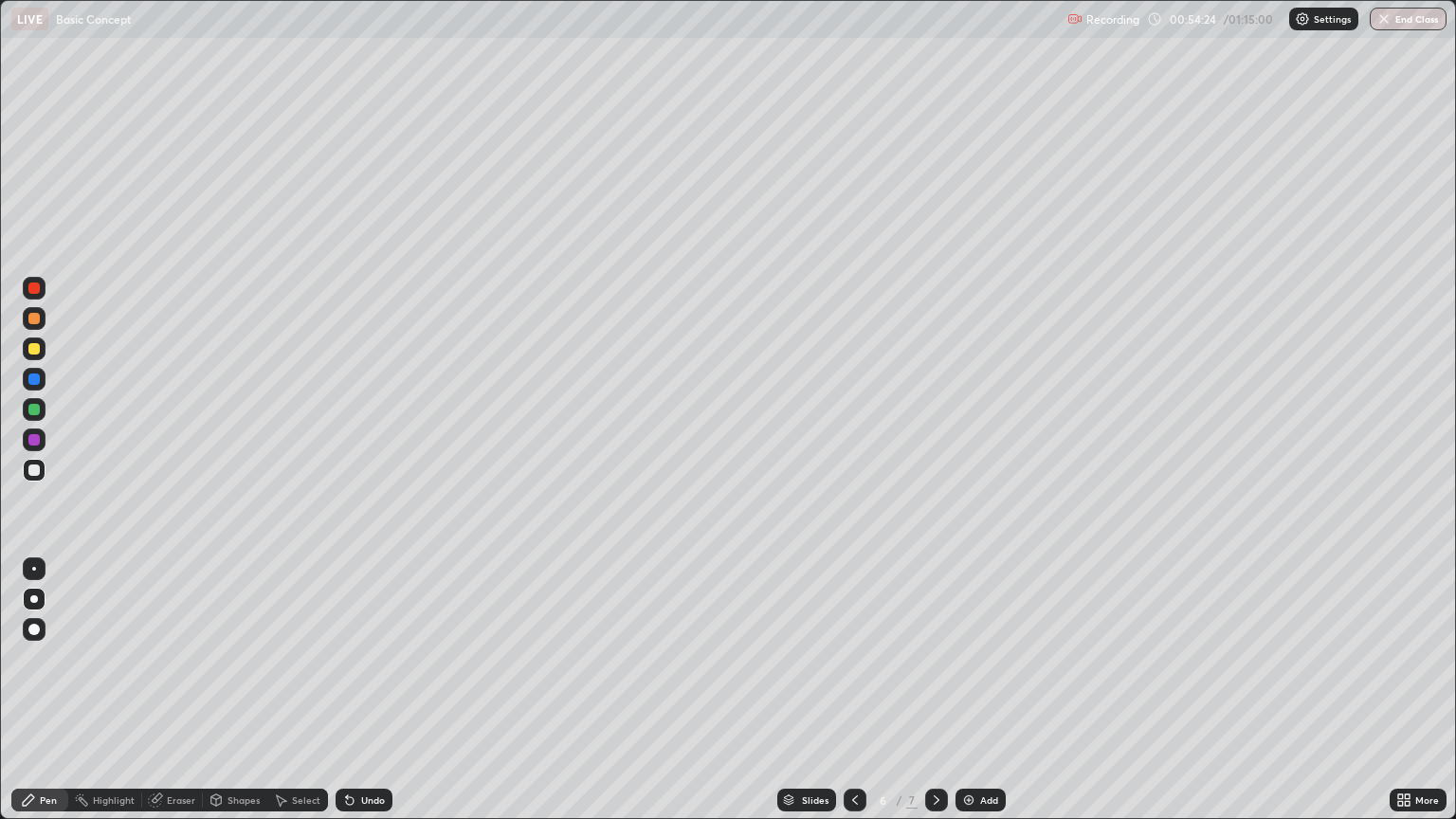 click on "Add" at bounding box center (980, 800) 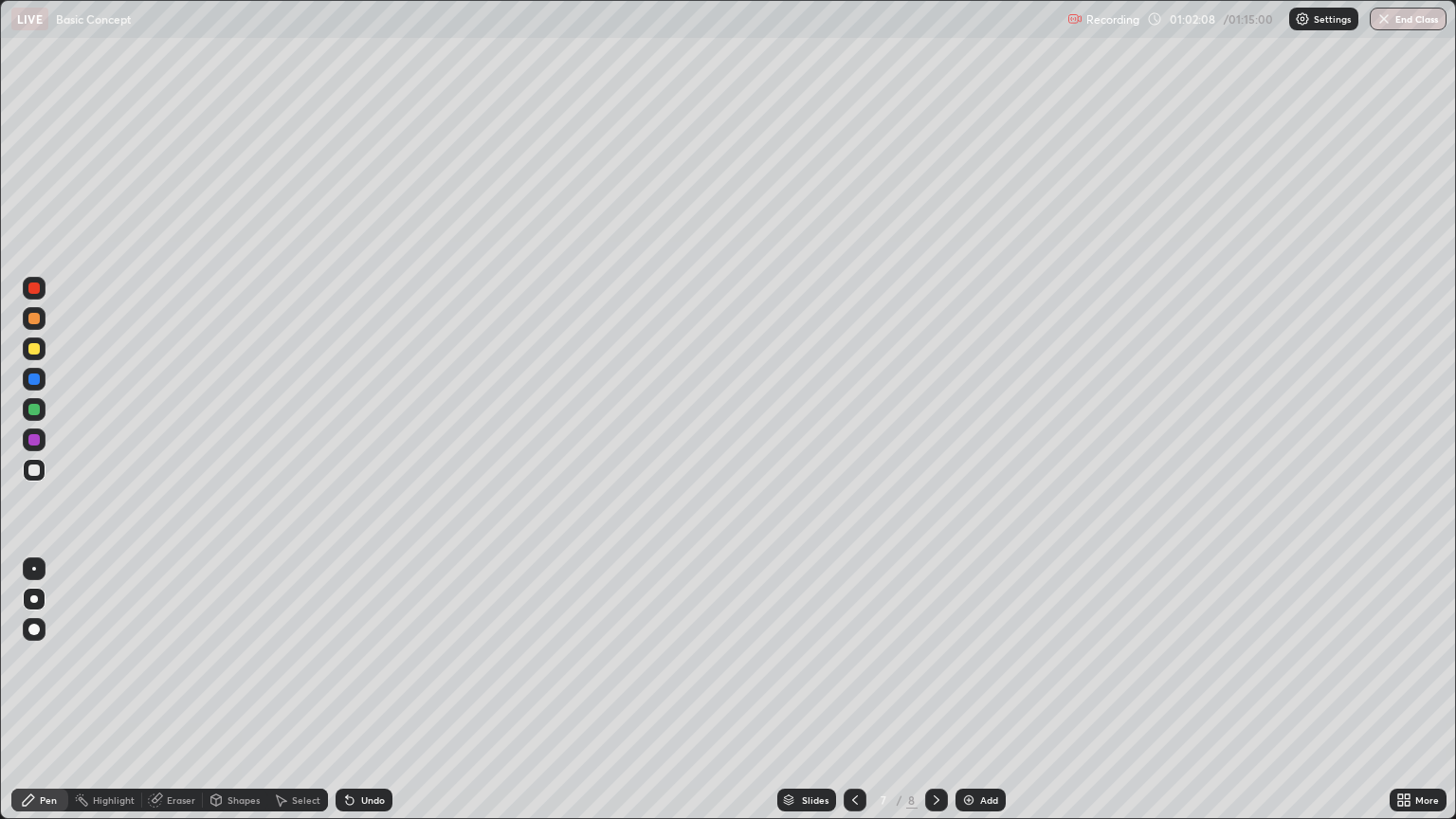click 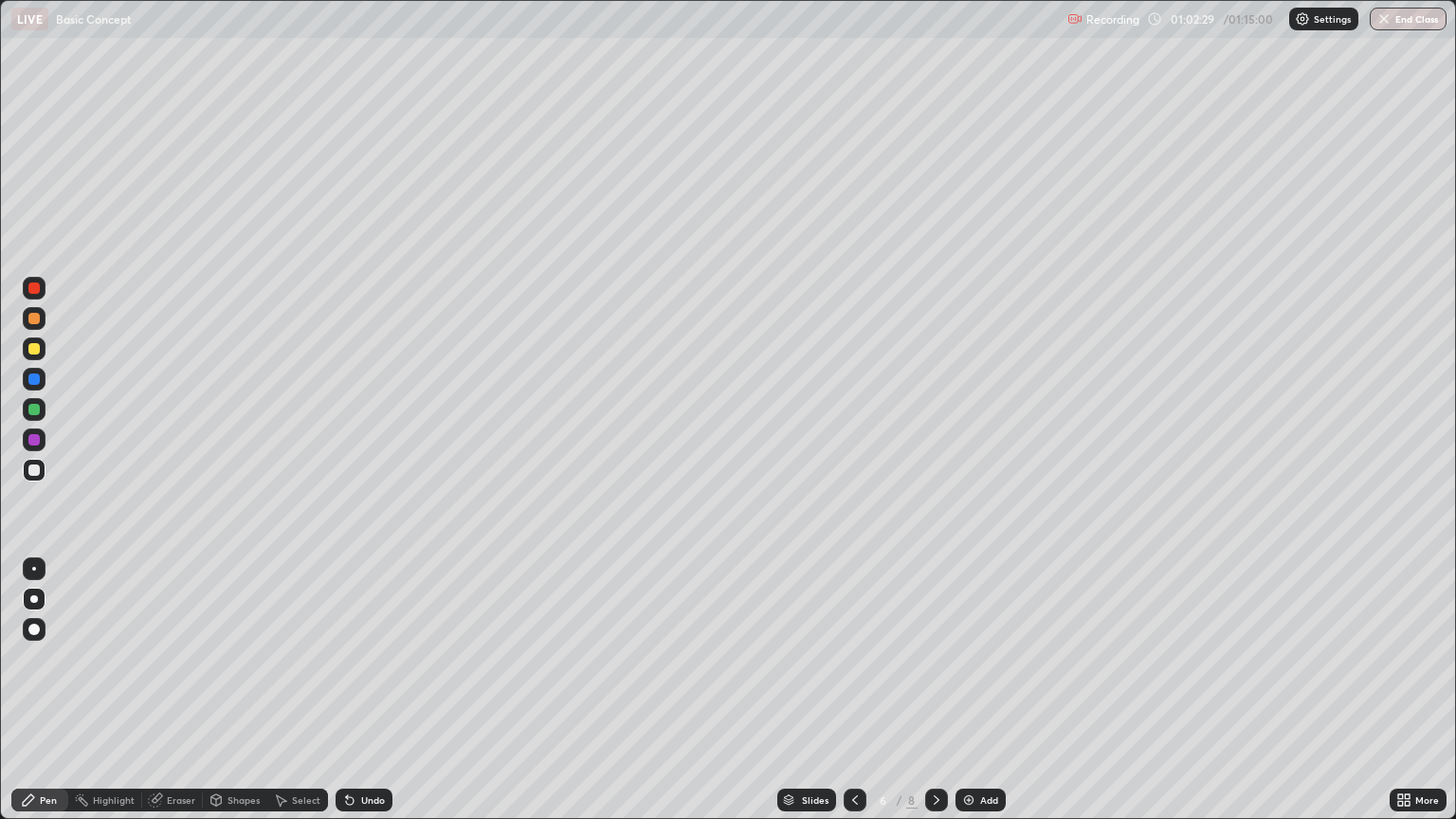 click on "Slides" at bounding box center [815, 800] 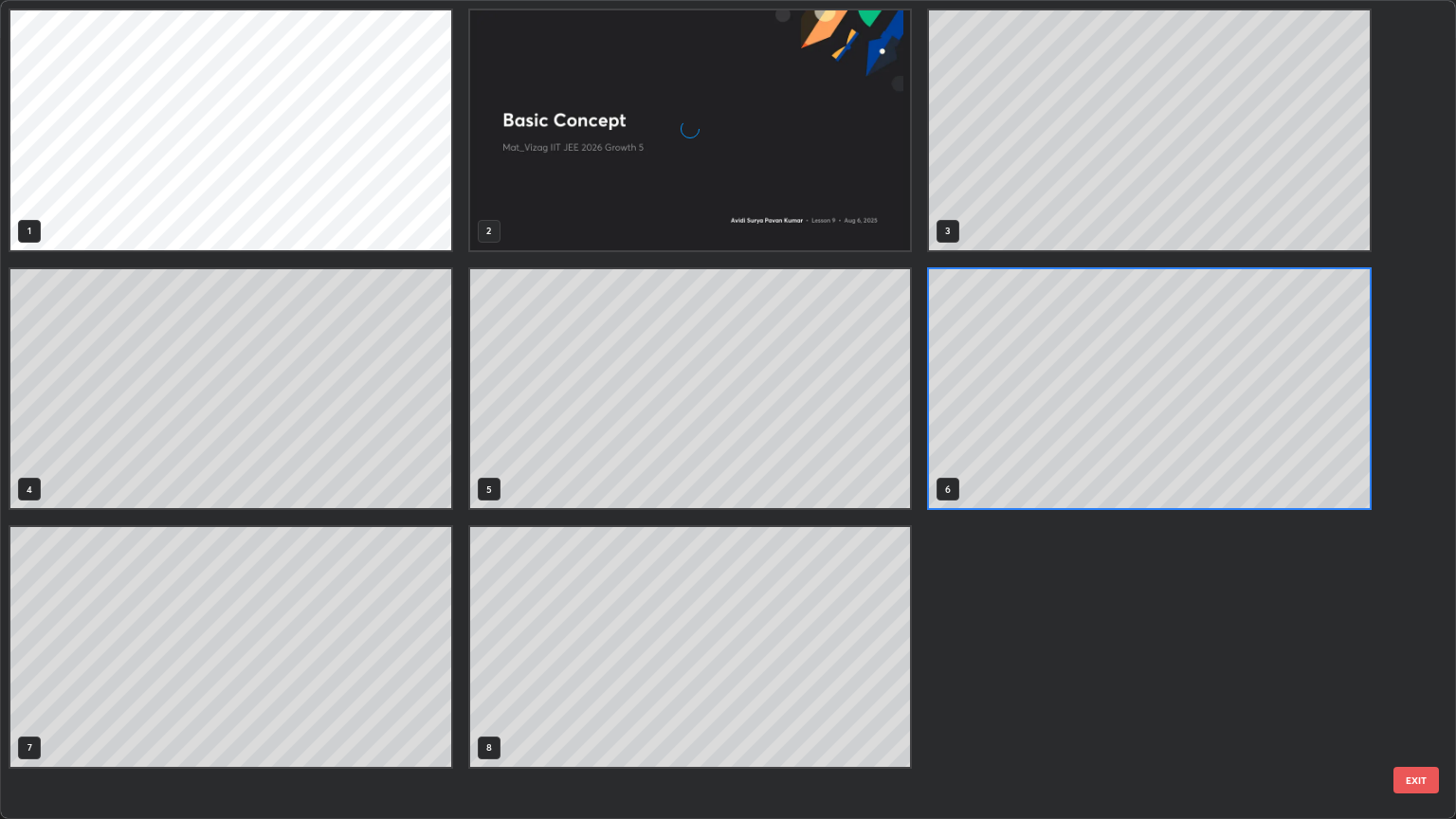 scroll, scrollTop: 6, scrollLeft: 9, axis: both 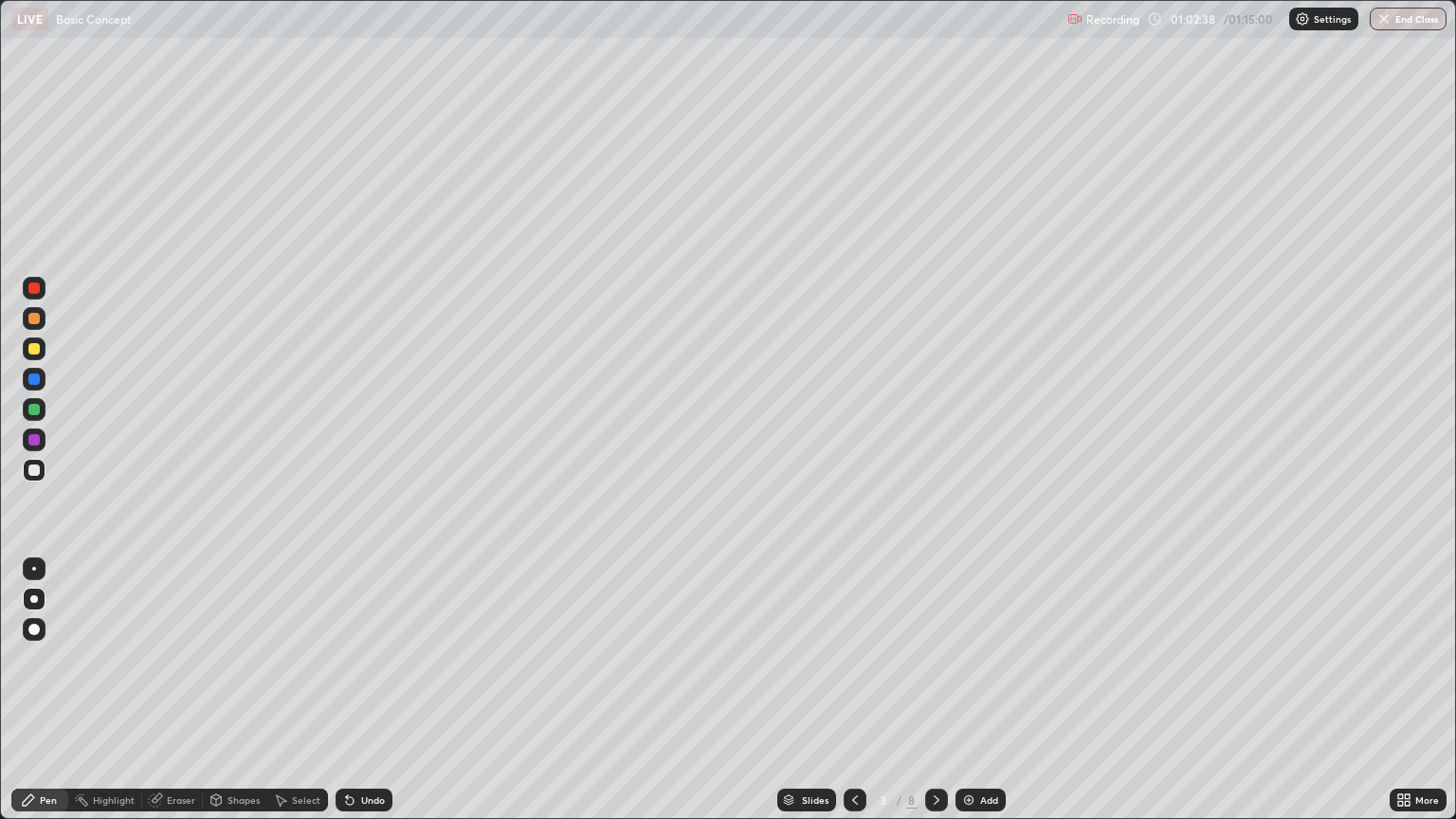 click 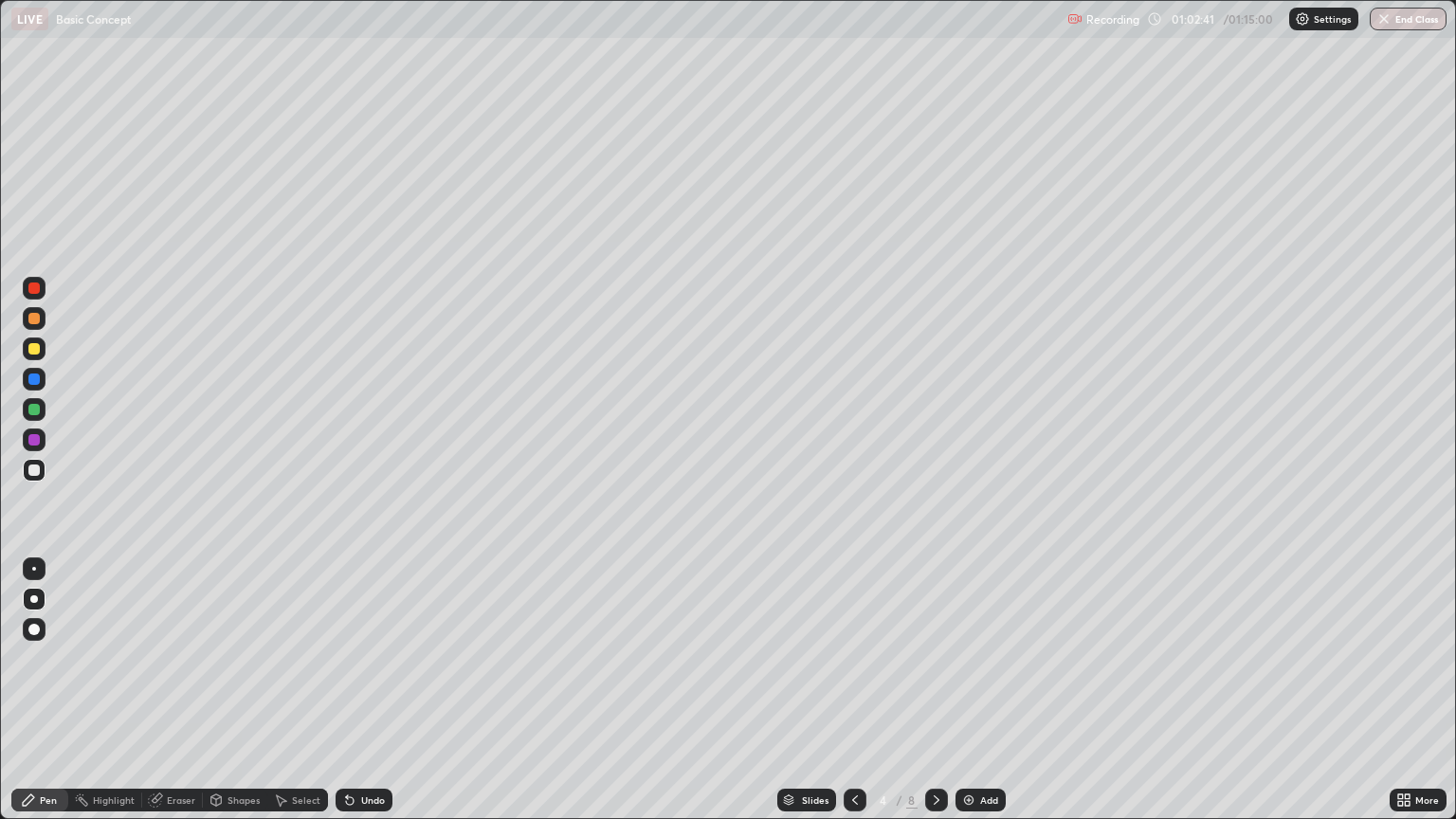 click at bounding box center (937, 800) 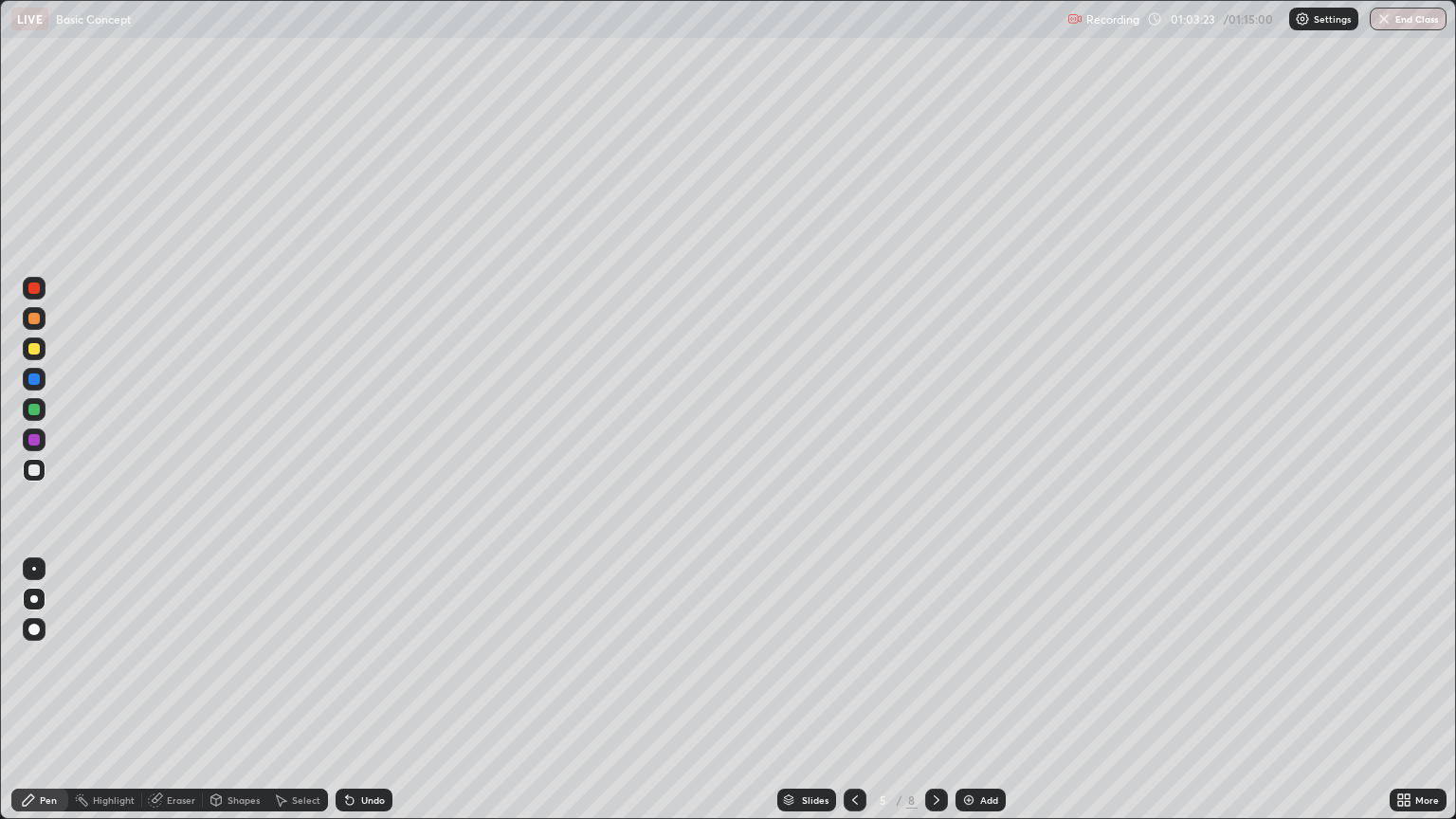 click at bounding box center (937, 800) 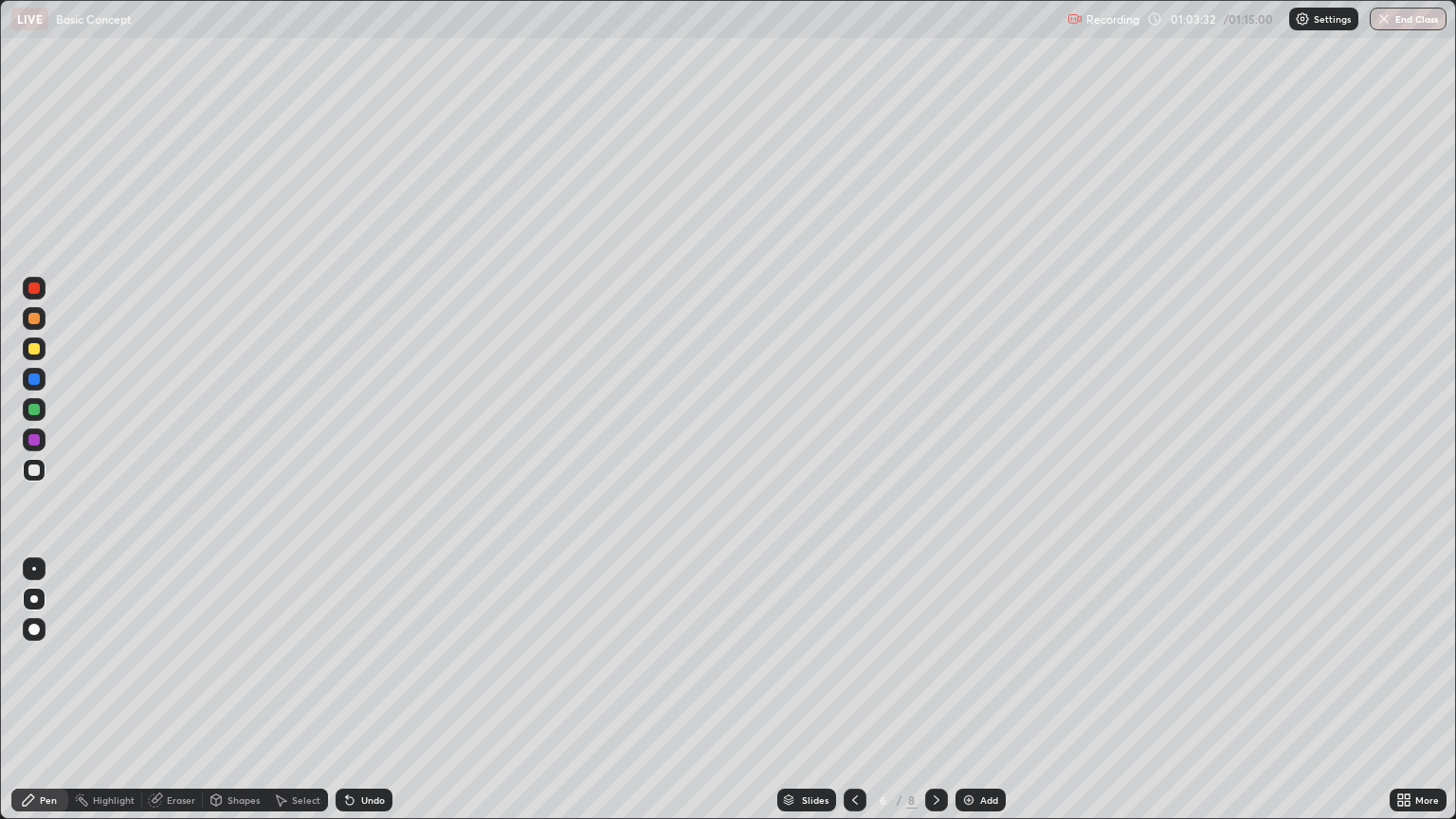 click at bounding box center [855, 800] 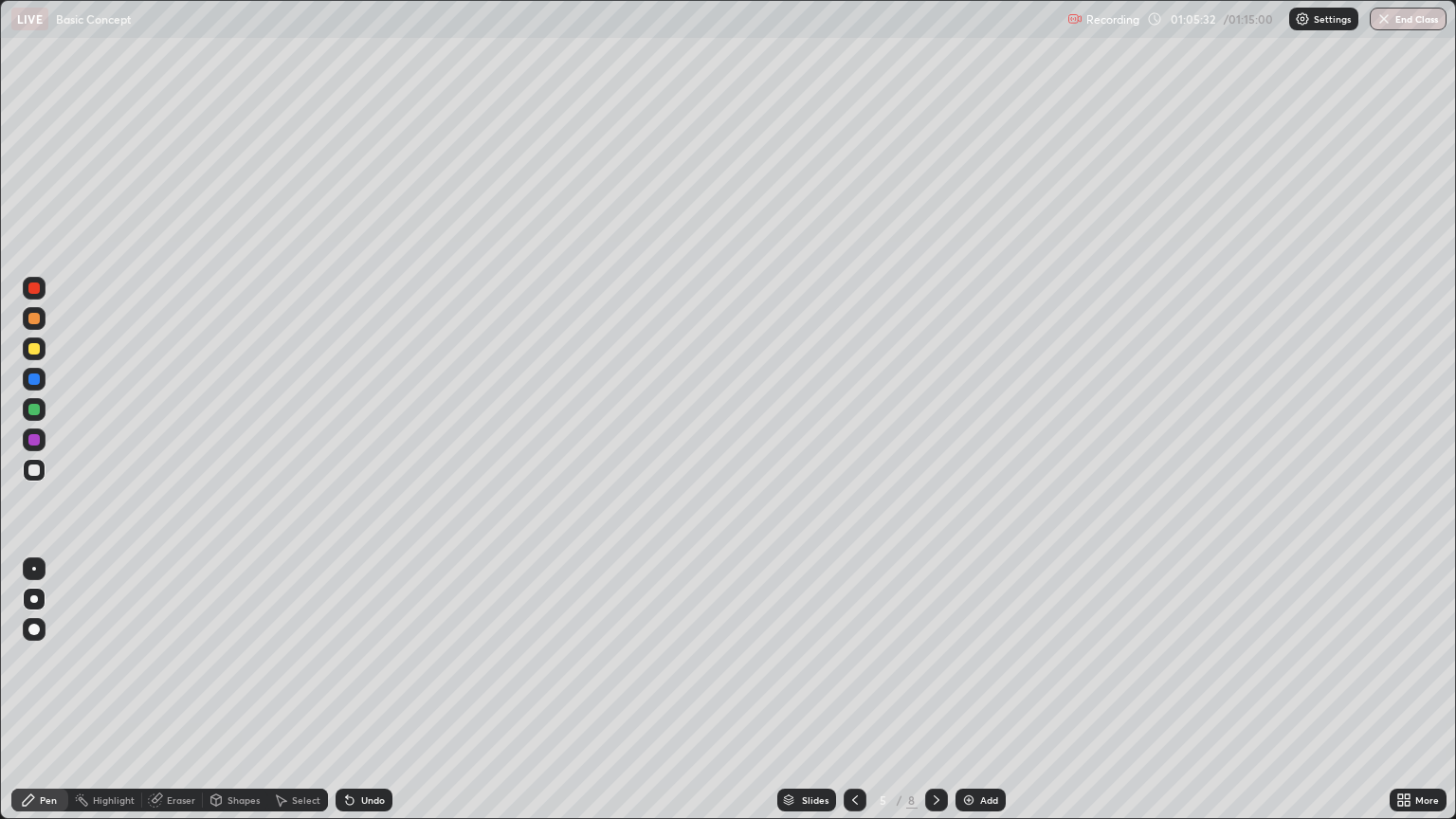 click 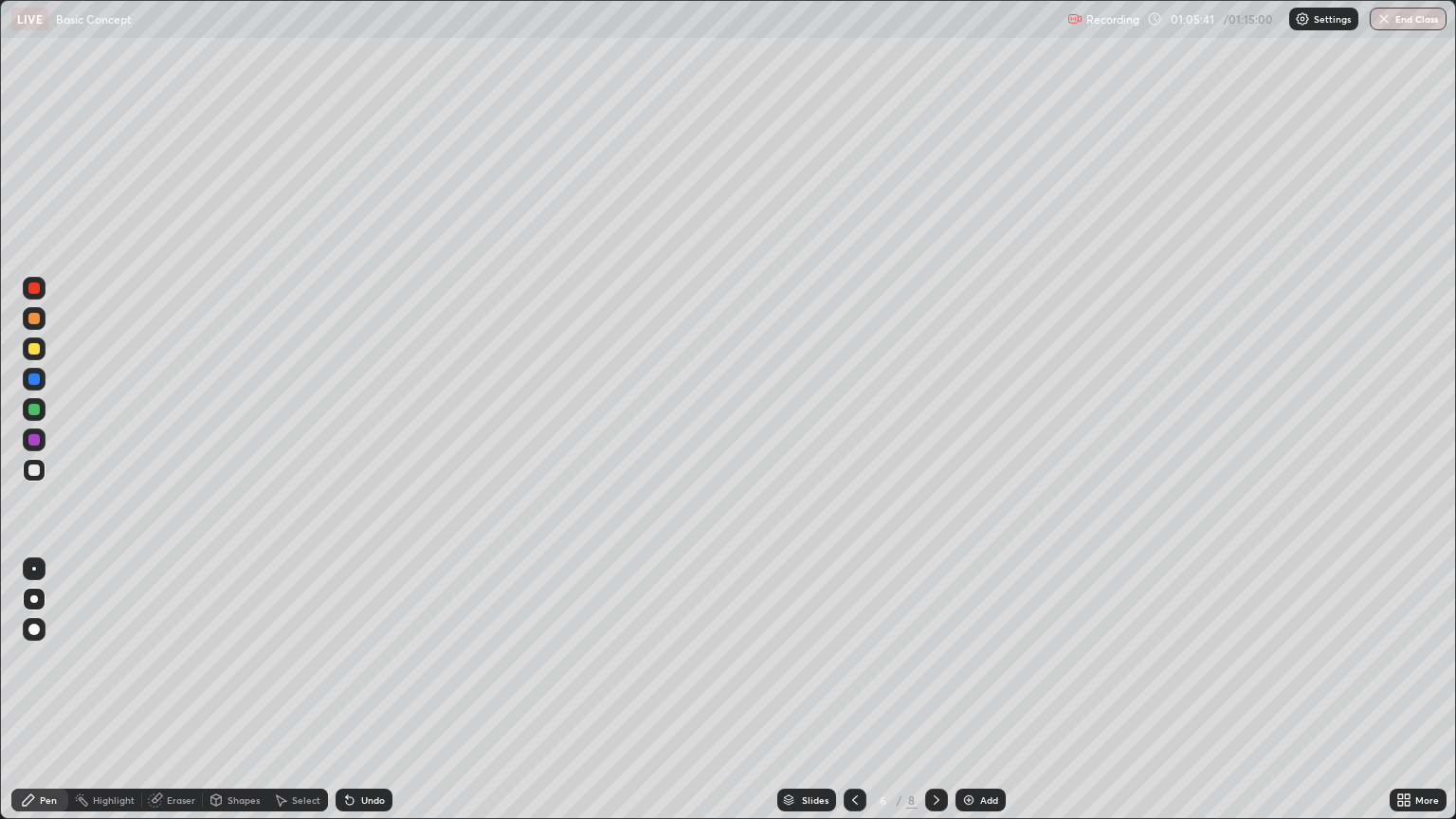 click 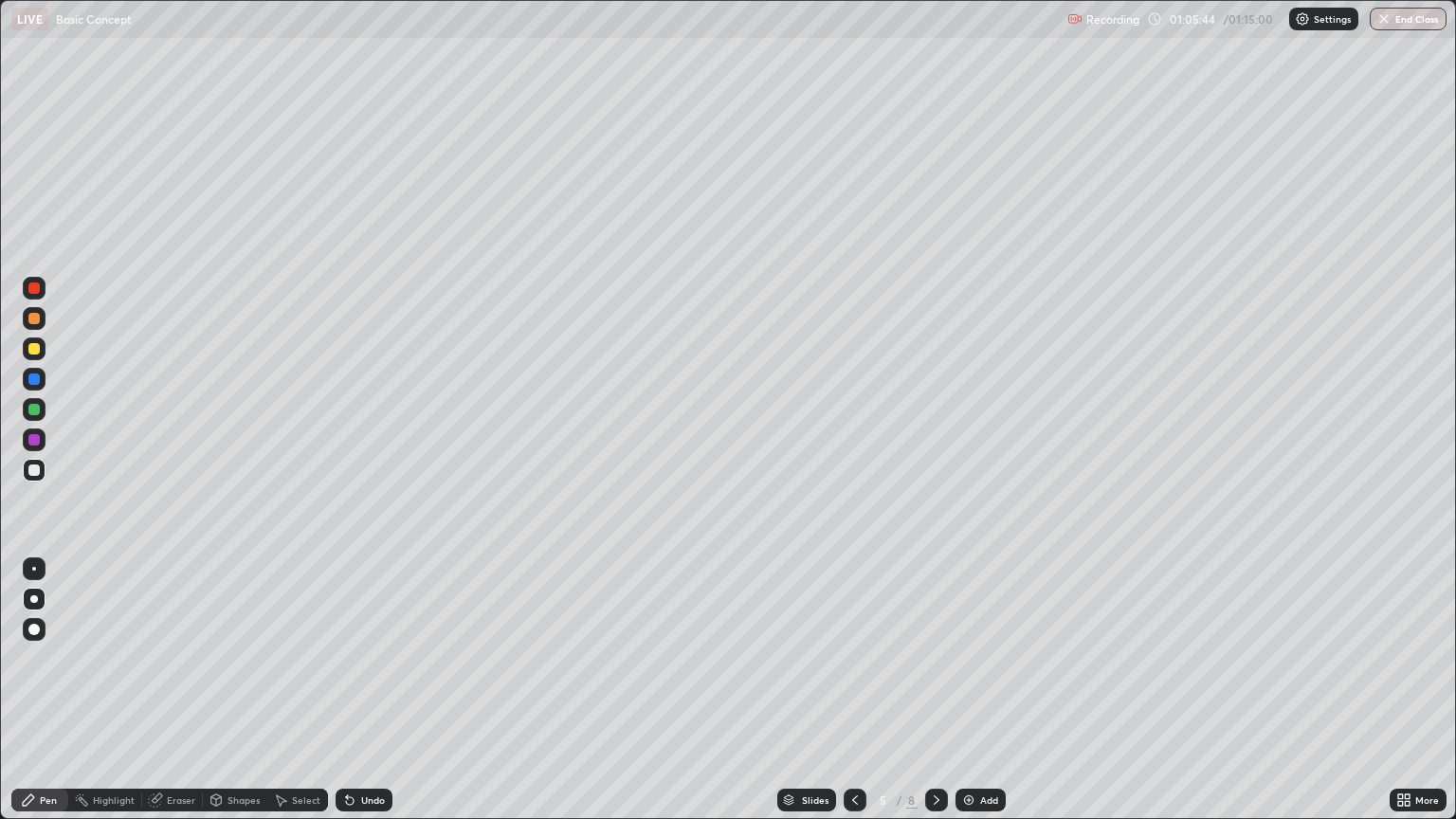click at bounding box center (937, 800) 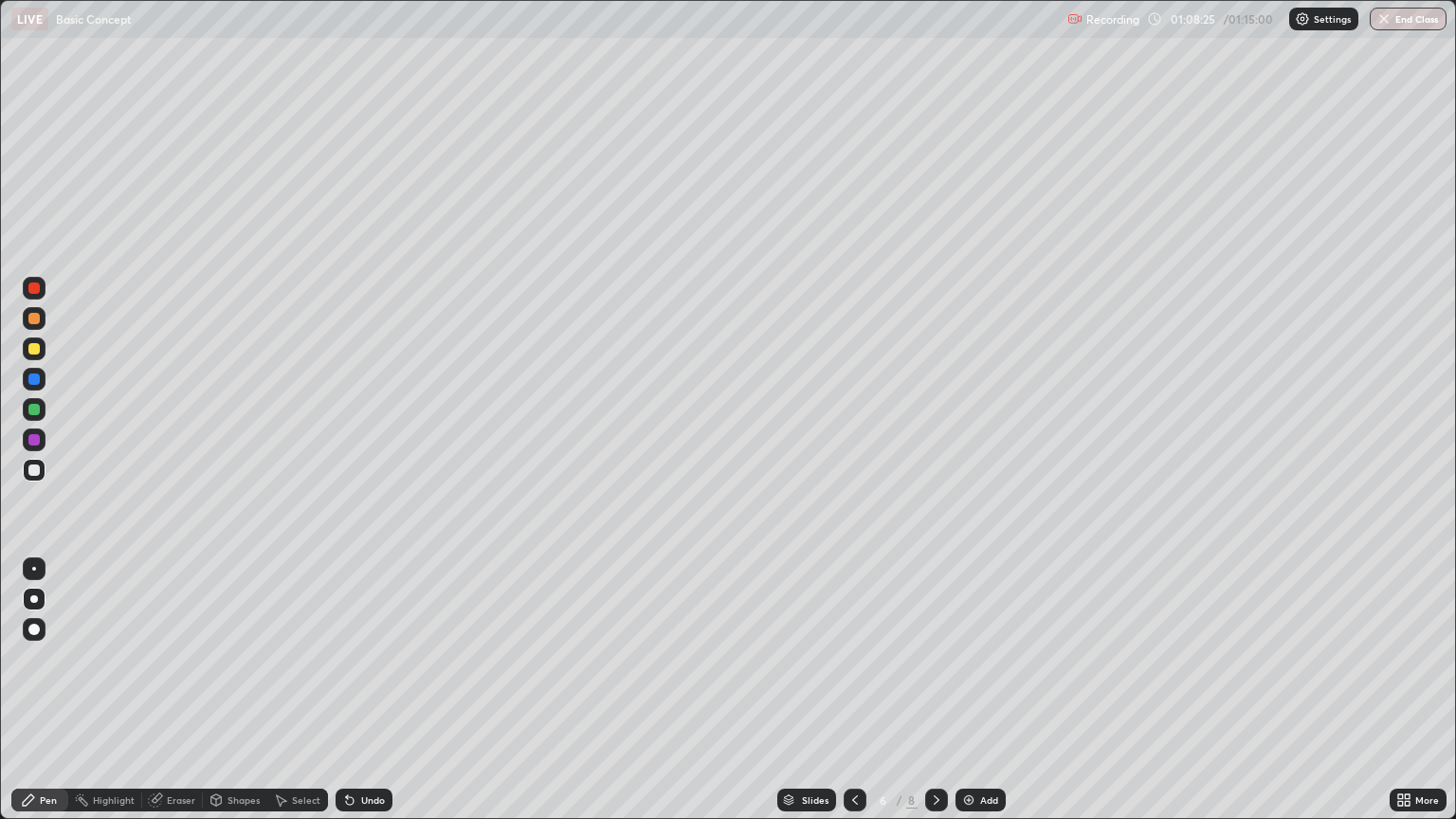 click 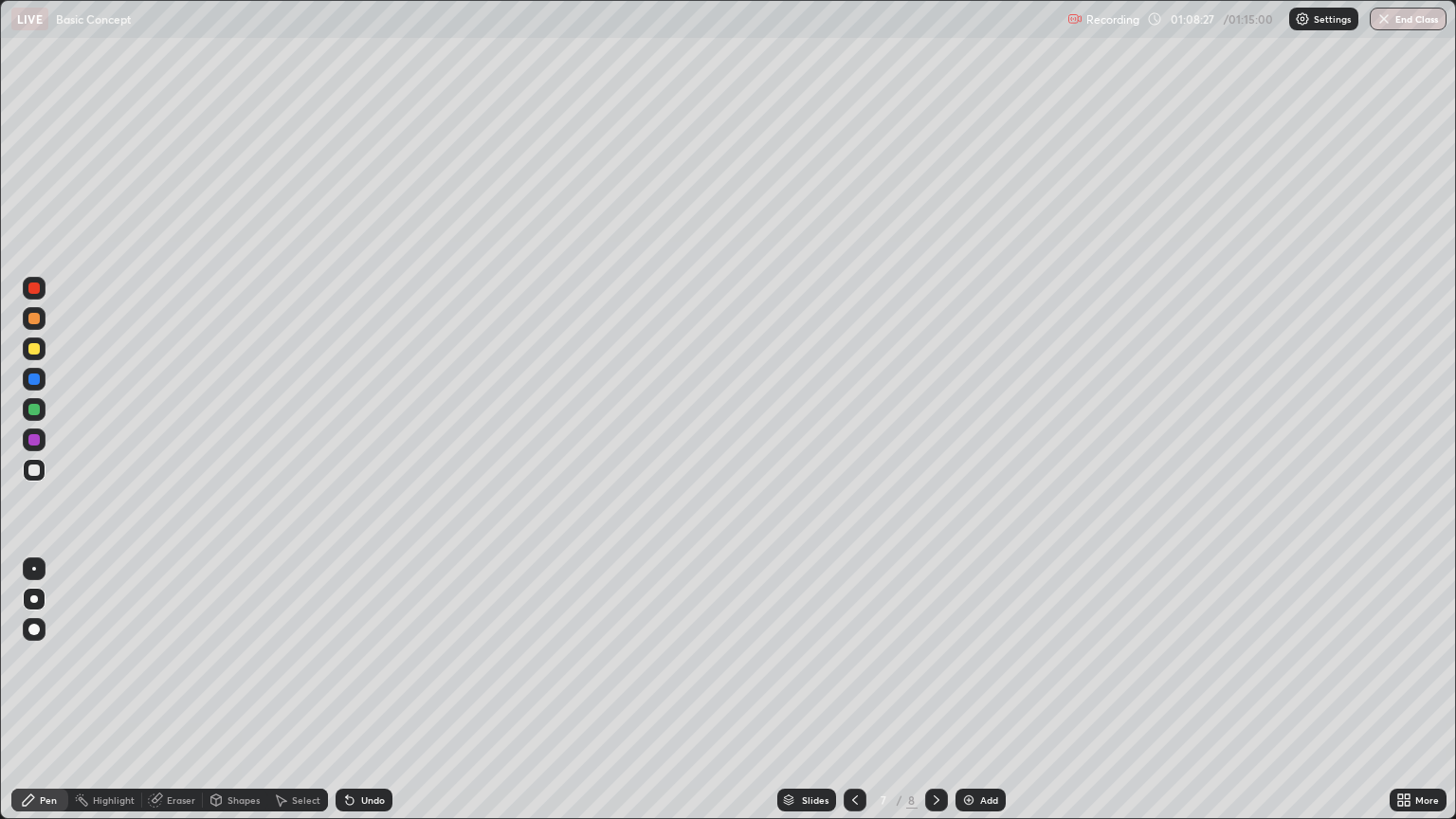 click 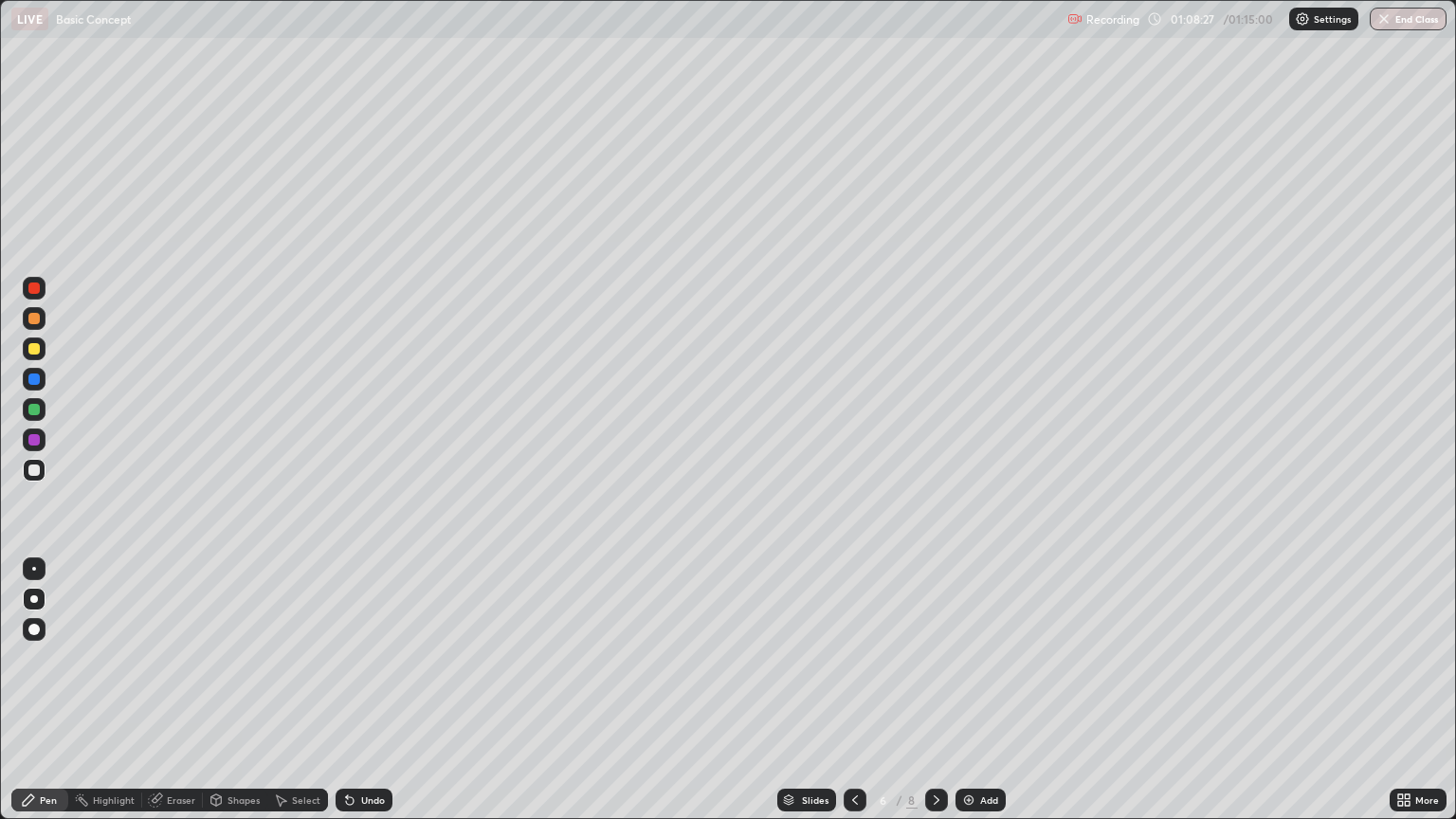 click 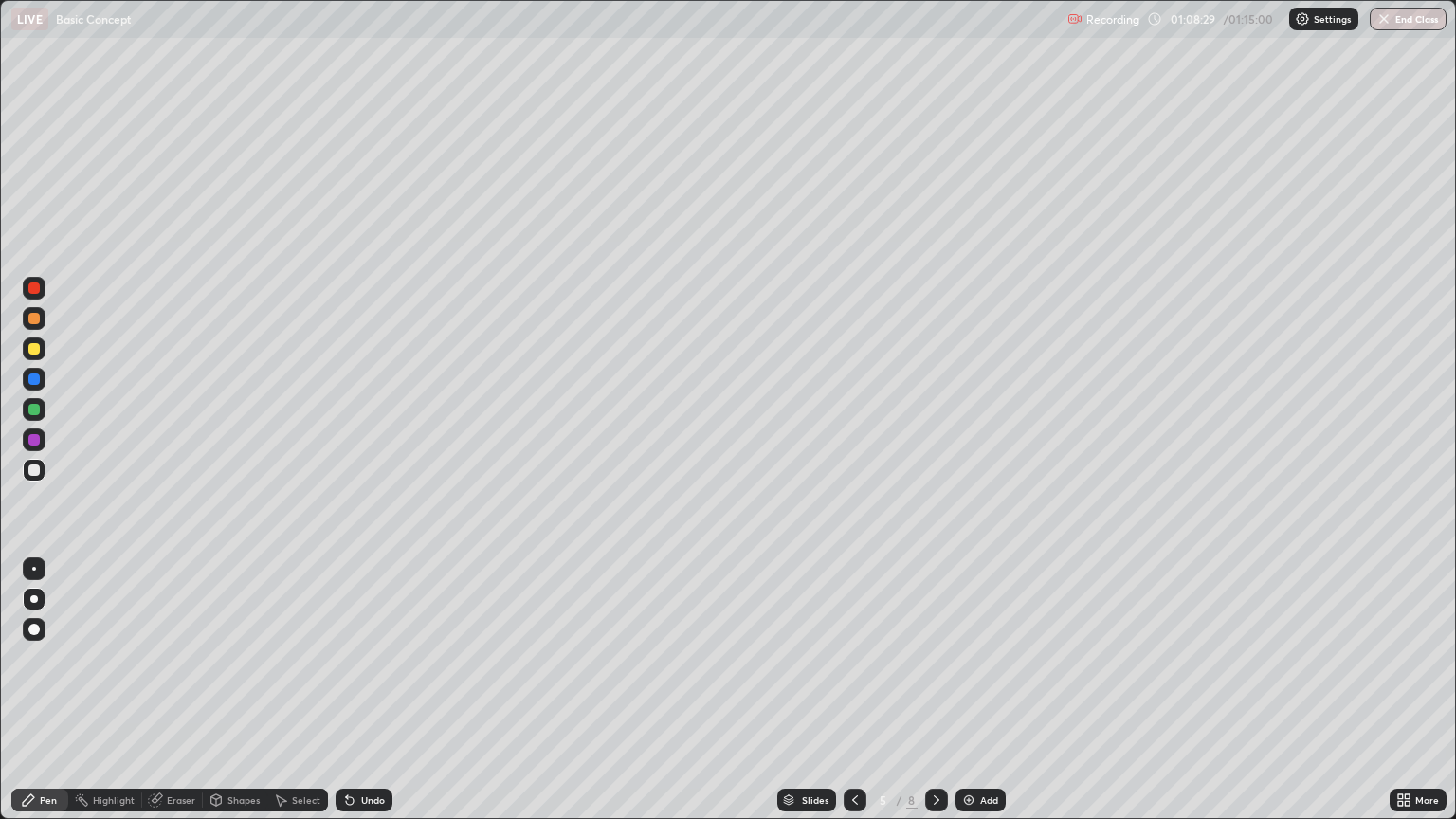 click 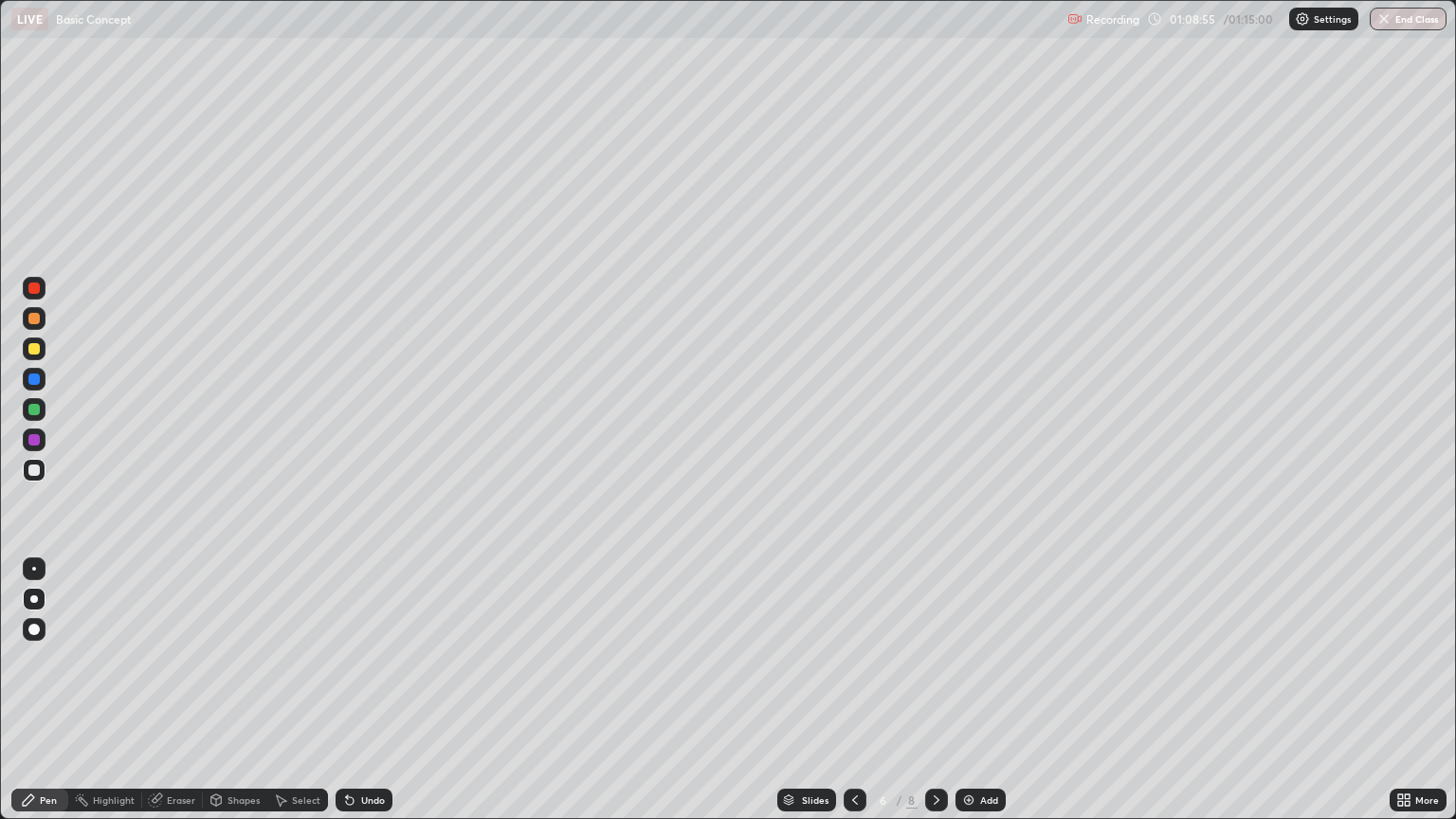 click on "End Class" at bounding box center (1408, 19) 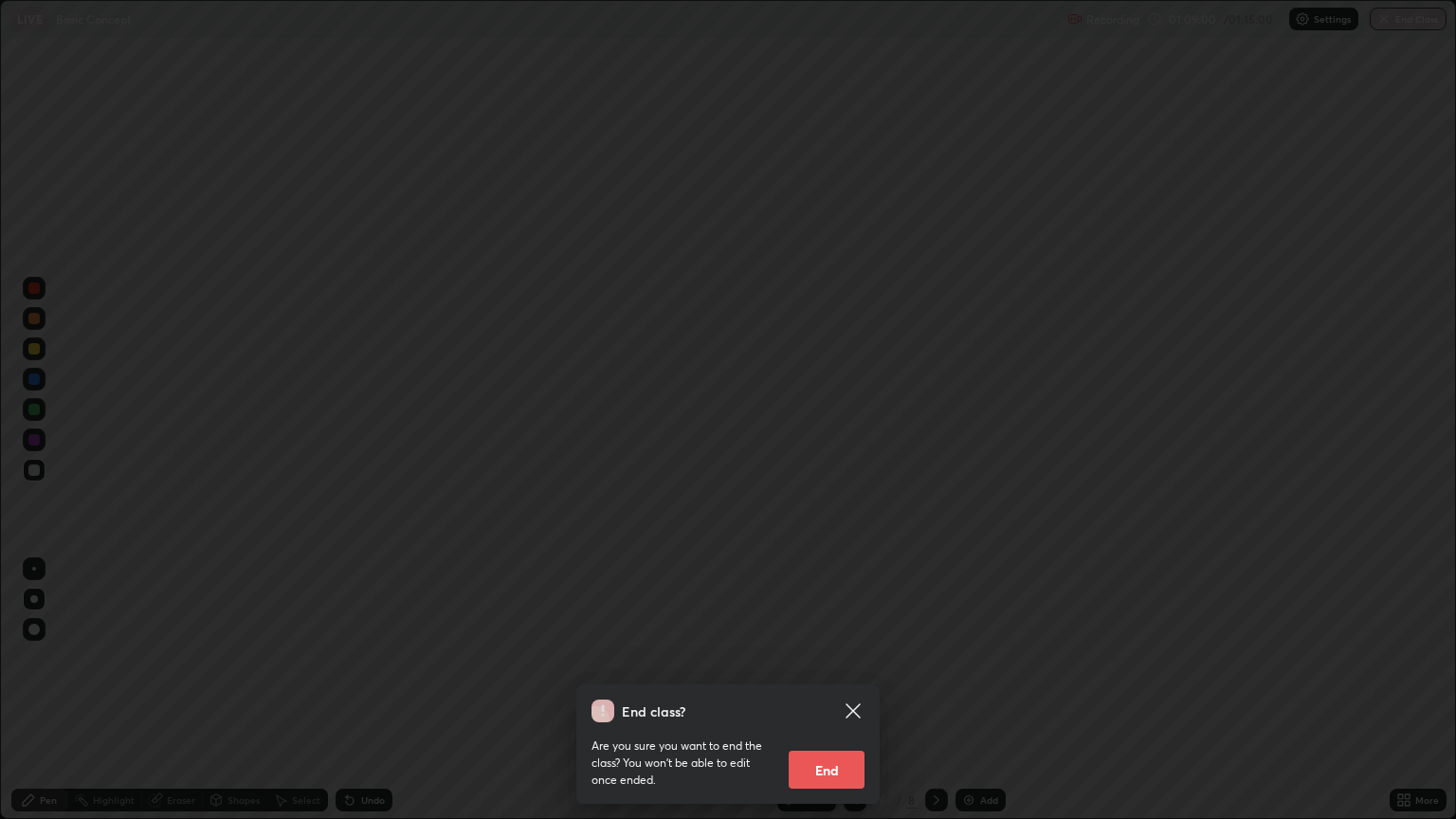 click on "End class? Are you sure you want to end the class? You won’t be able to edit once ended. End" at bounding box center (728, 410) 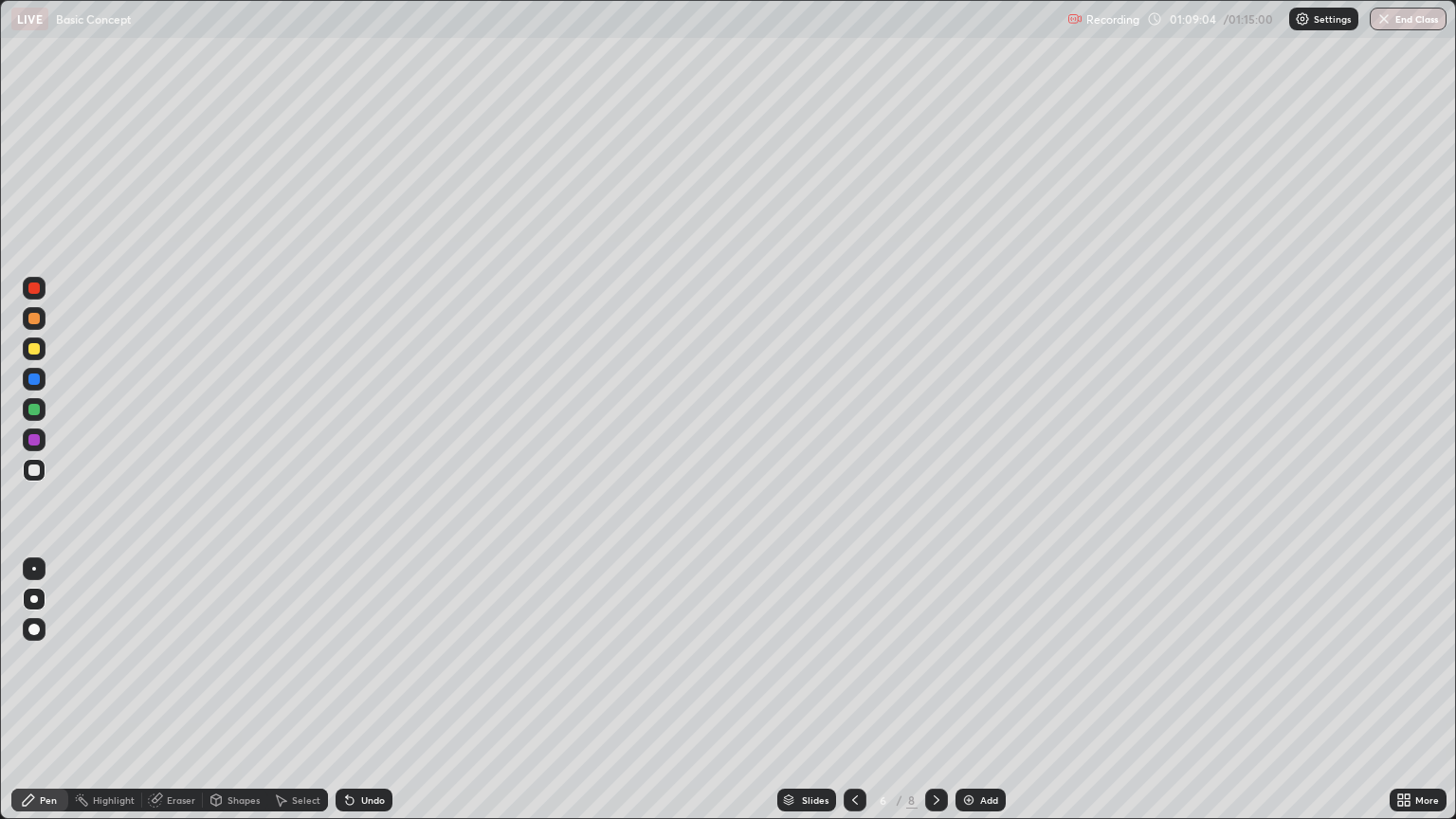 click on "End Class" at bounding box center (1408, 19) 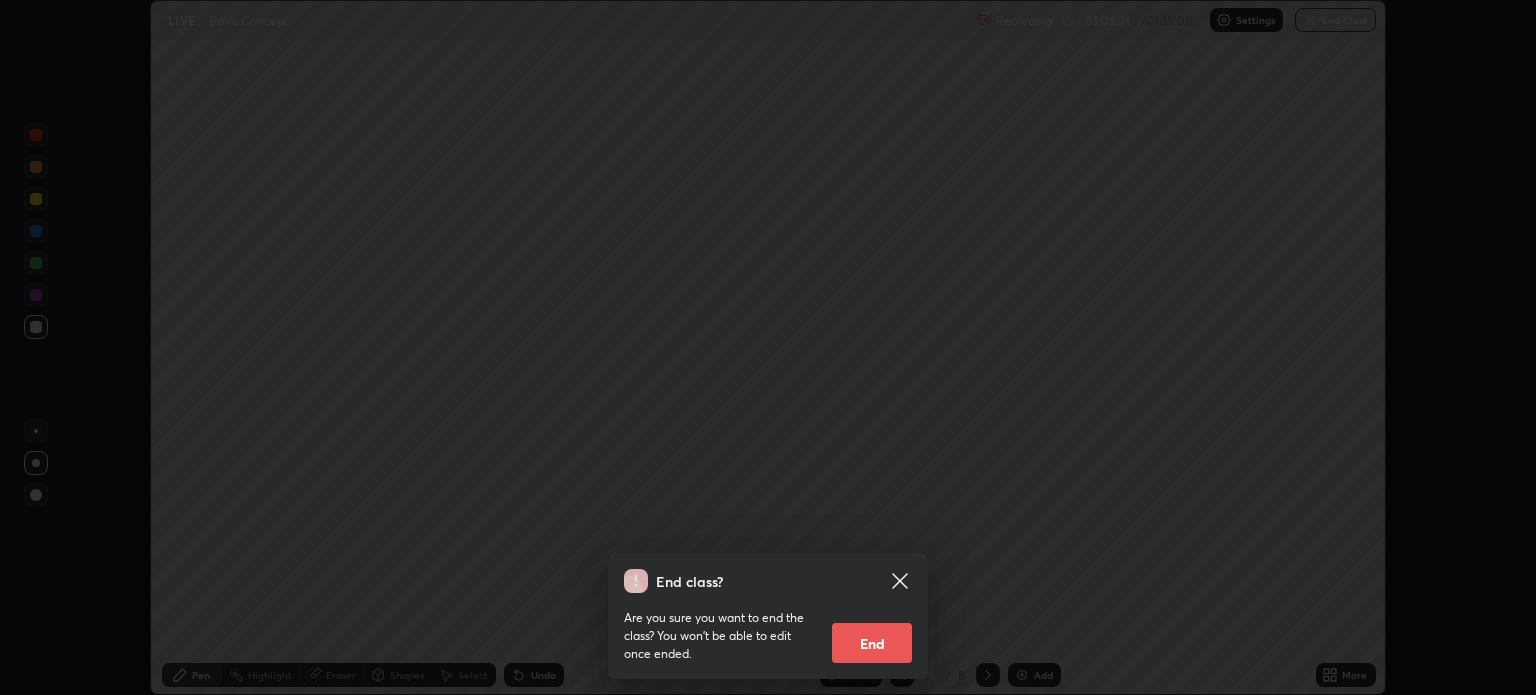 scroll, scrollTop: 695, scrollLeft: 1536, axis: both 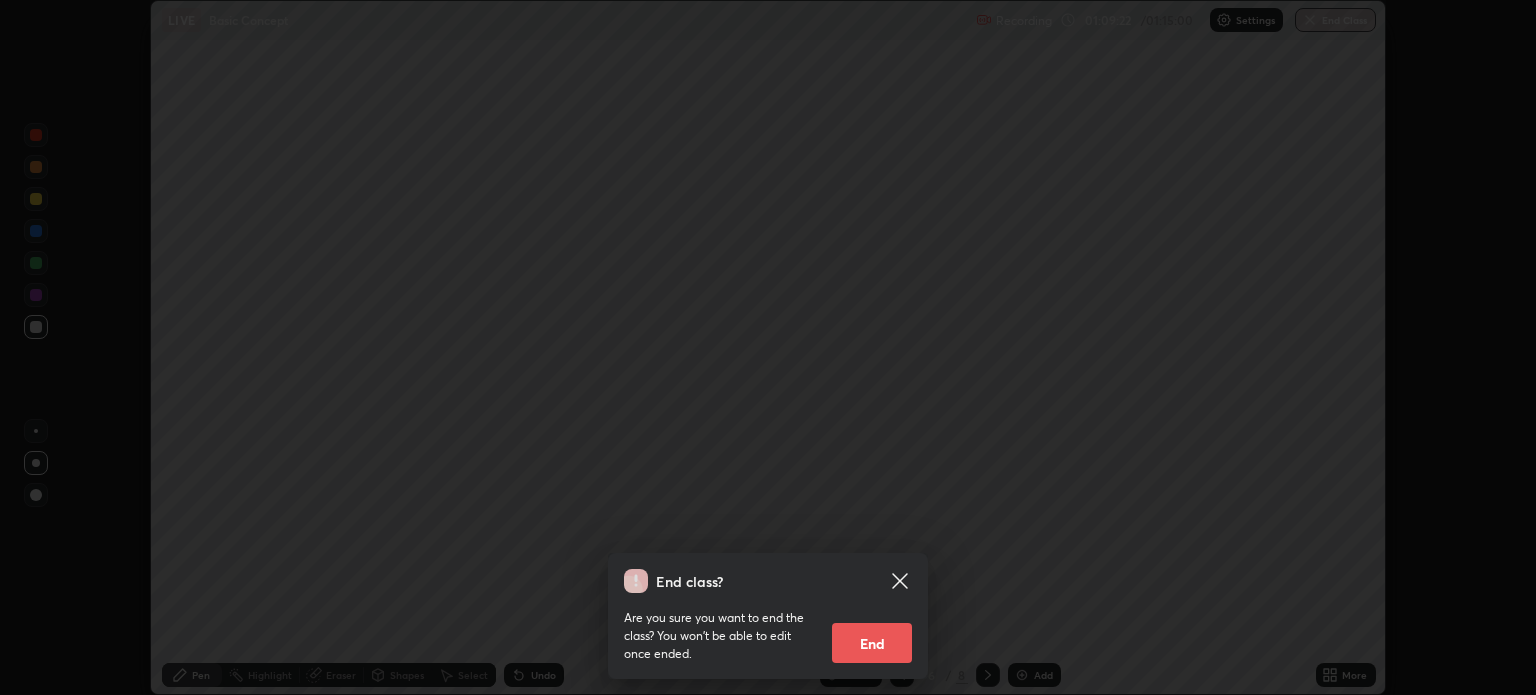 click on "End" at bounding box center (872, 643) 